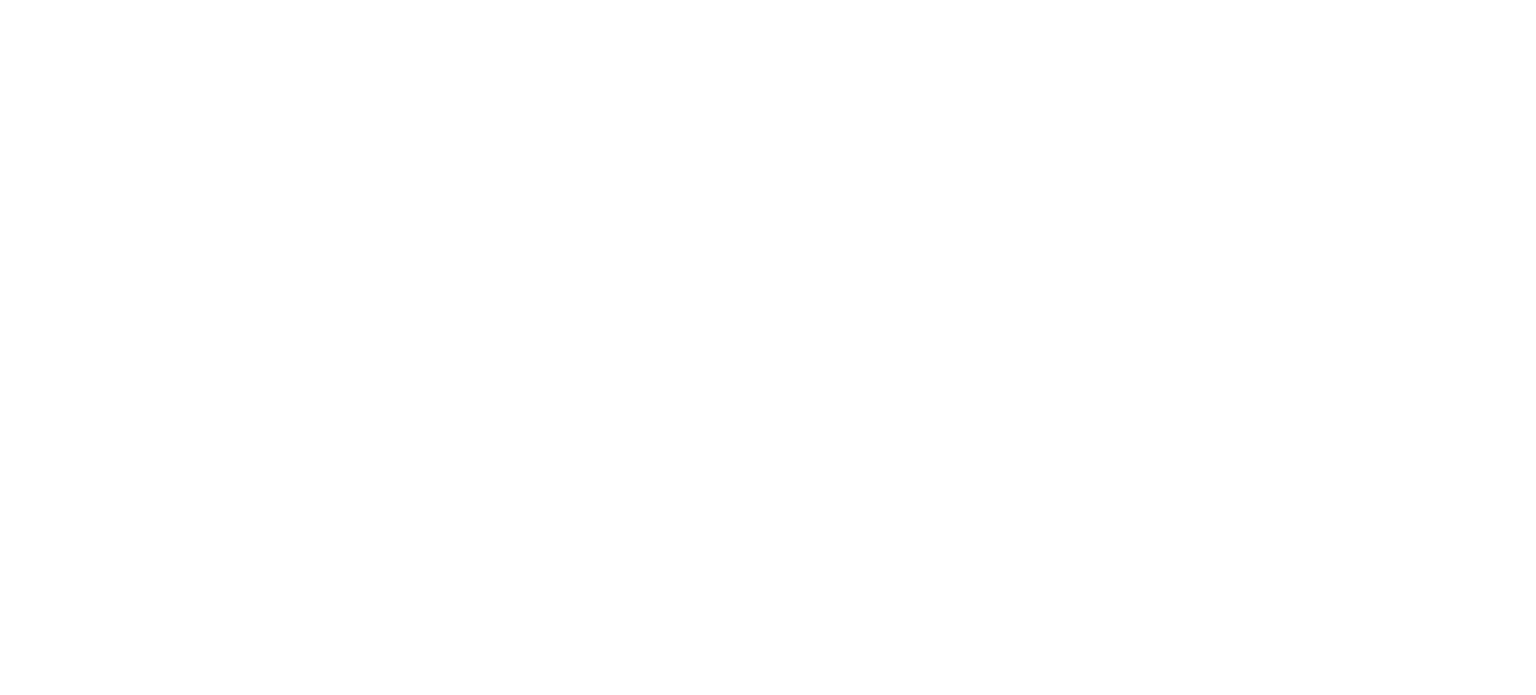scroll, scrollTop: 0, scrollLeft: 0, axis: both 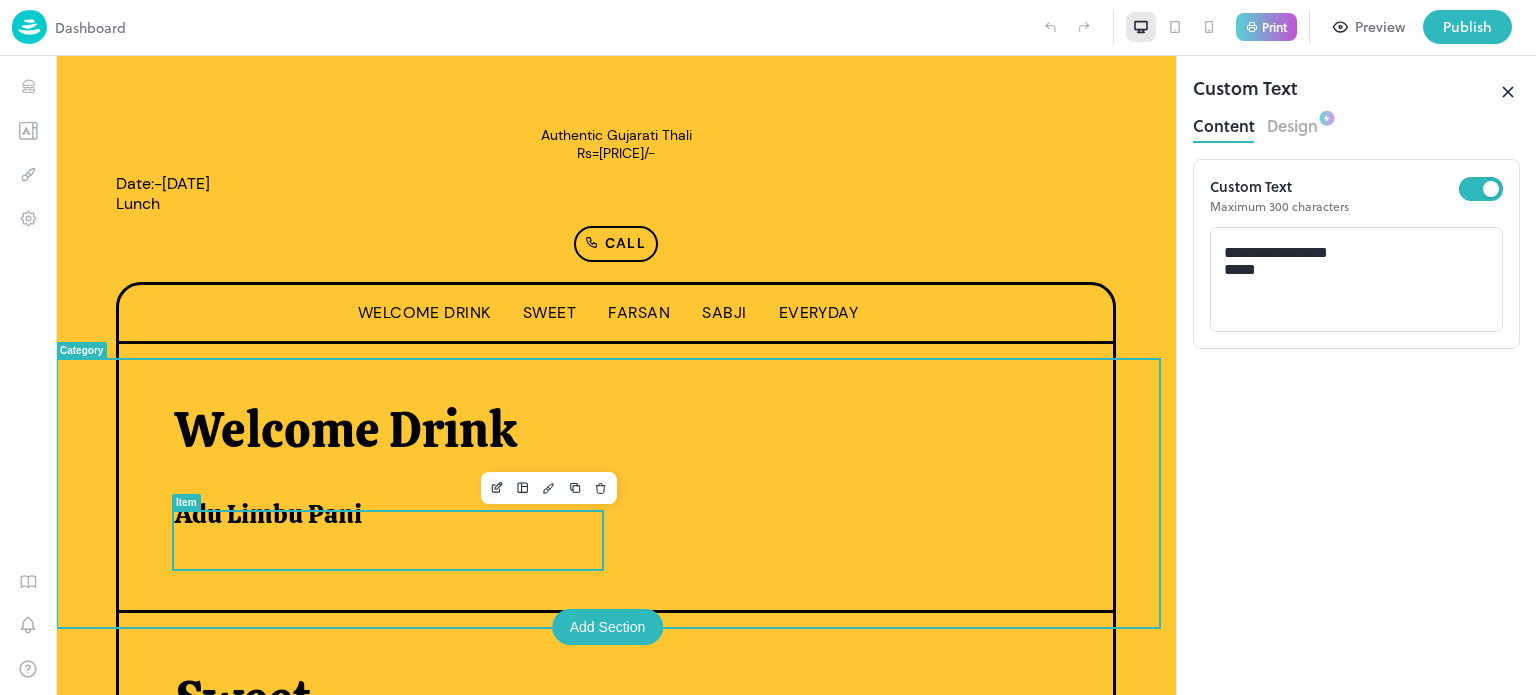 click at bounding box center (388, 570) 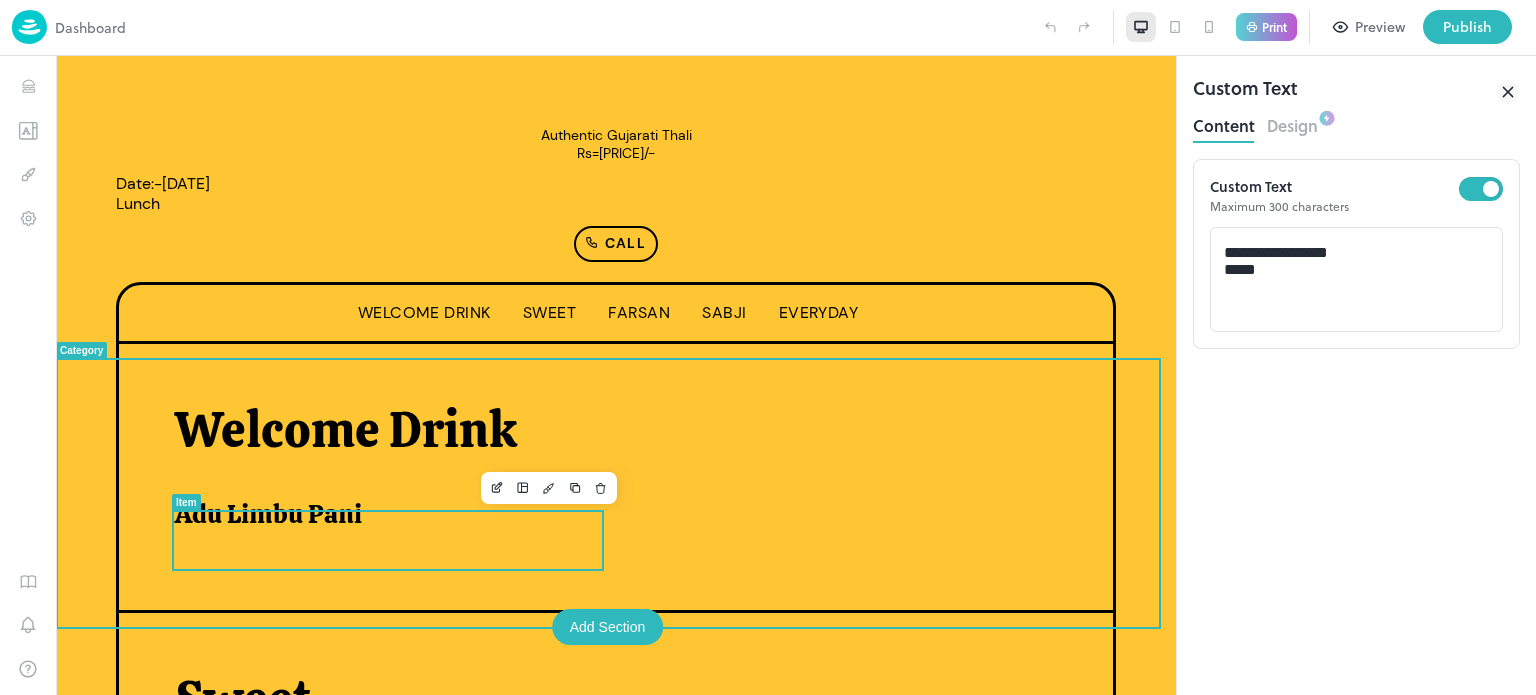 click on "Adu Limbu Pani" at bounding box center [380, 514] 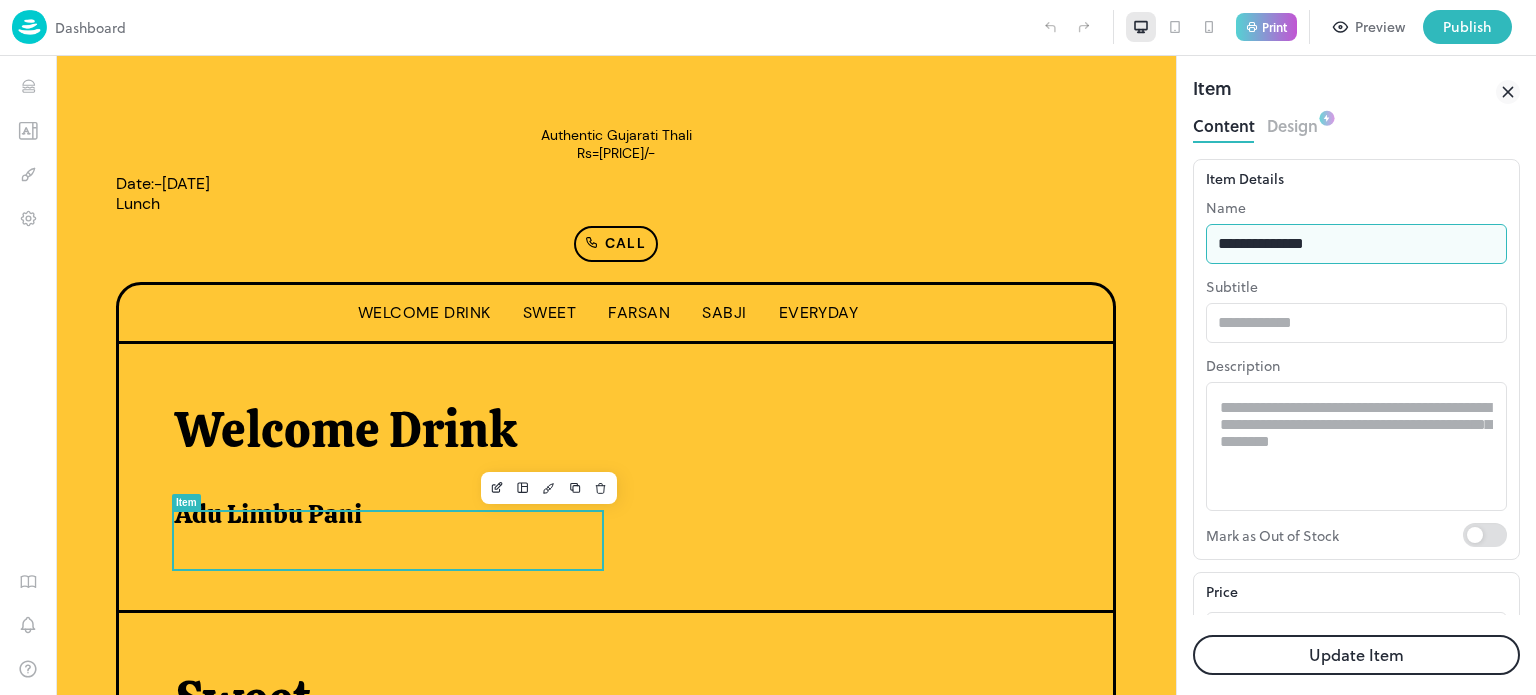 click on "**********" at bounding box center [1356, 244] 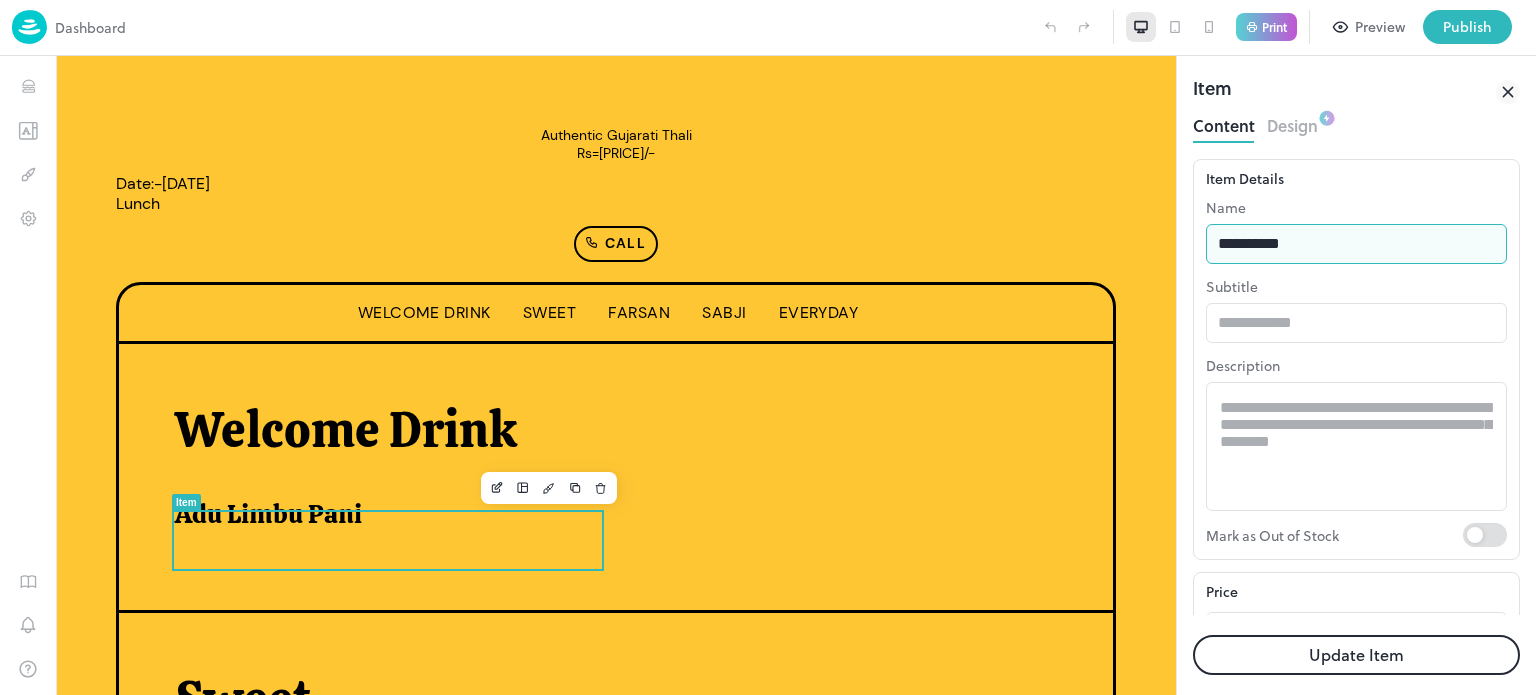 type on "**********" 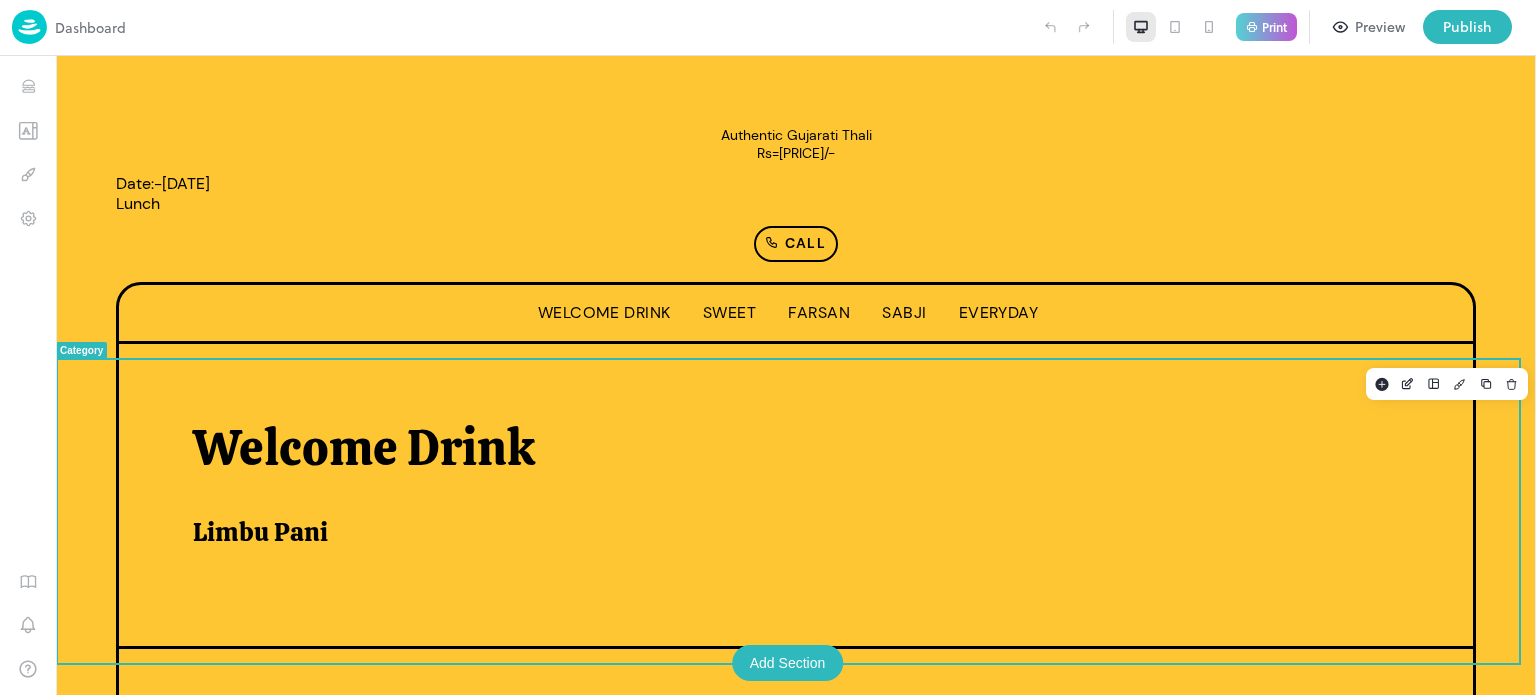 scroll, scrollTop: 624, scrollLeft: 0, axis: vertical 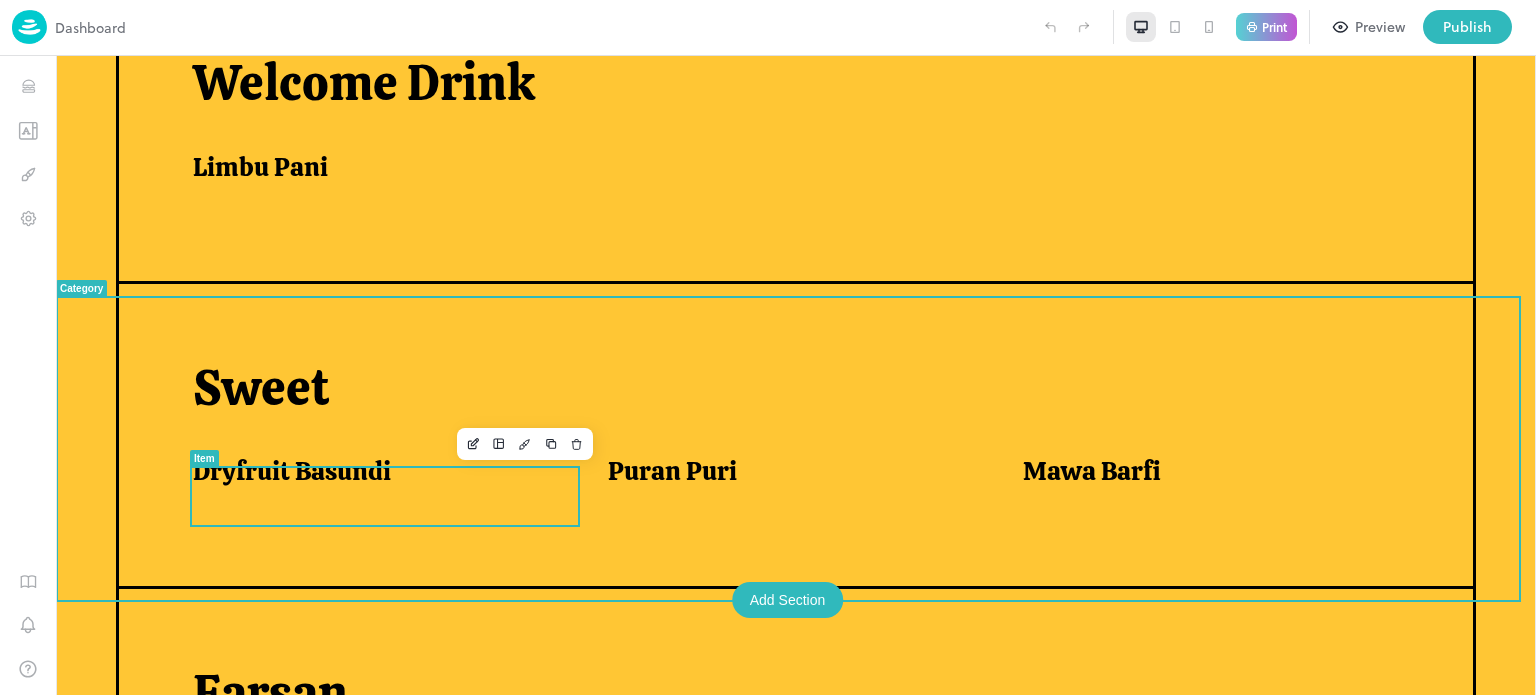 click on "Dryfruit Basundi" at bounding box center [292, 471] 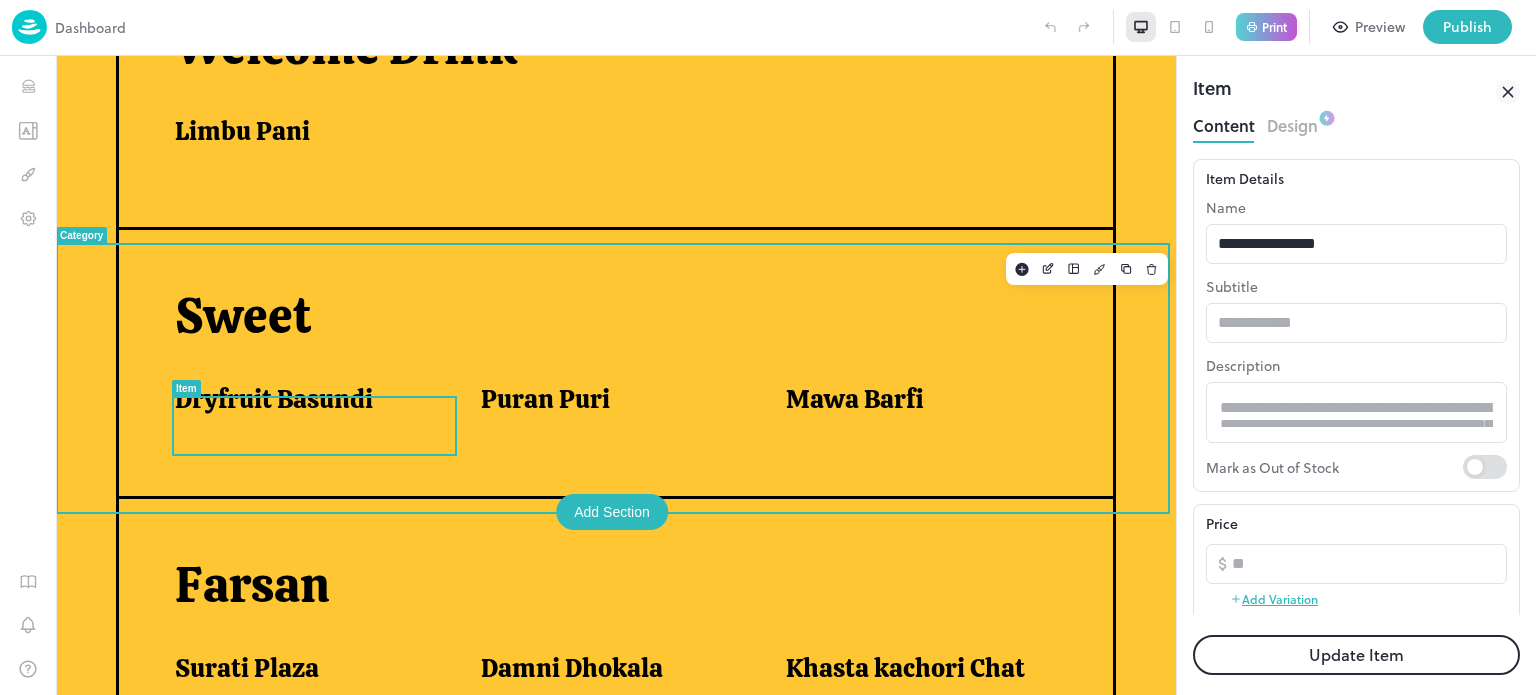 scroll, scrollTop: 658, scrollLeft: 0, axis: vertical 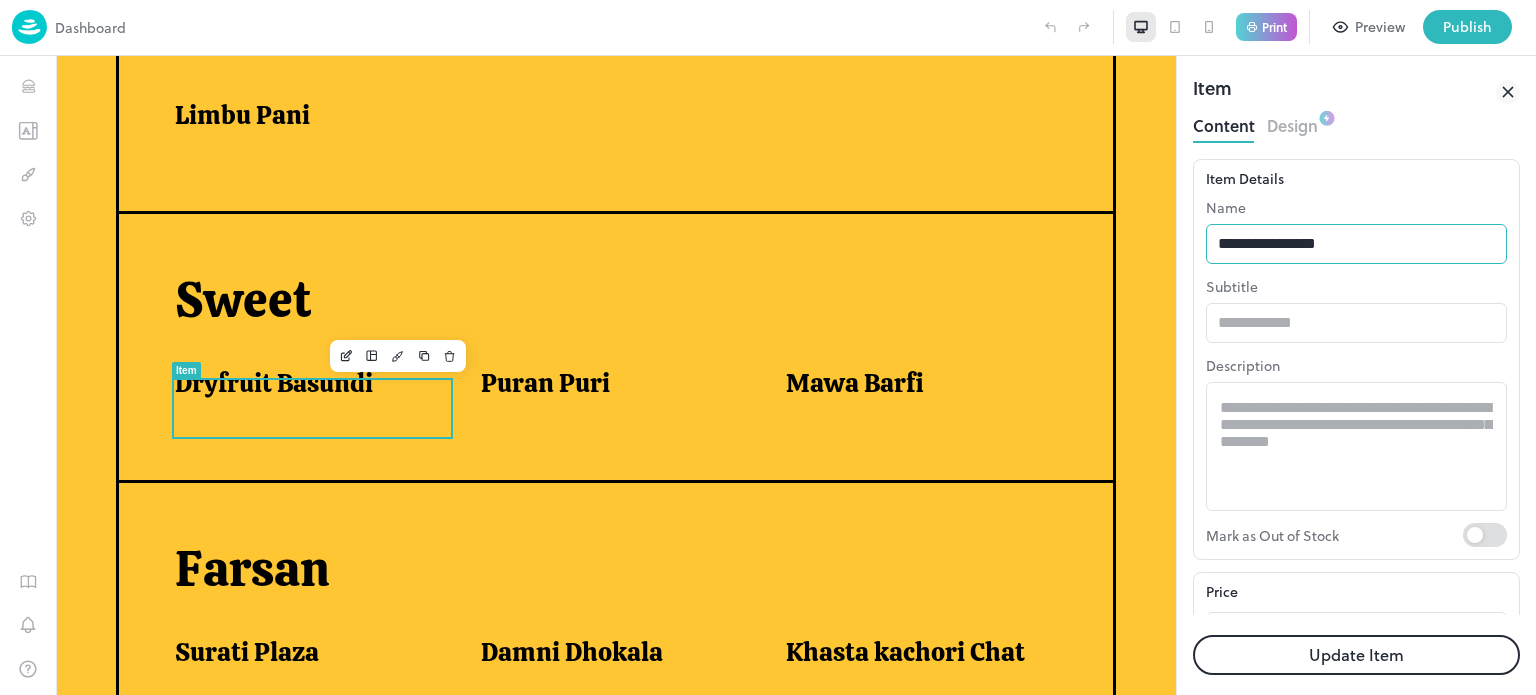 click on "**********" at bounding box center [1356, 244] 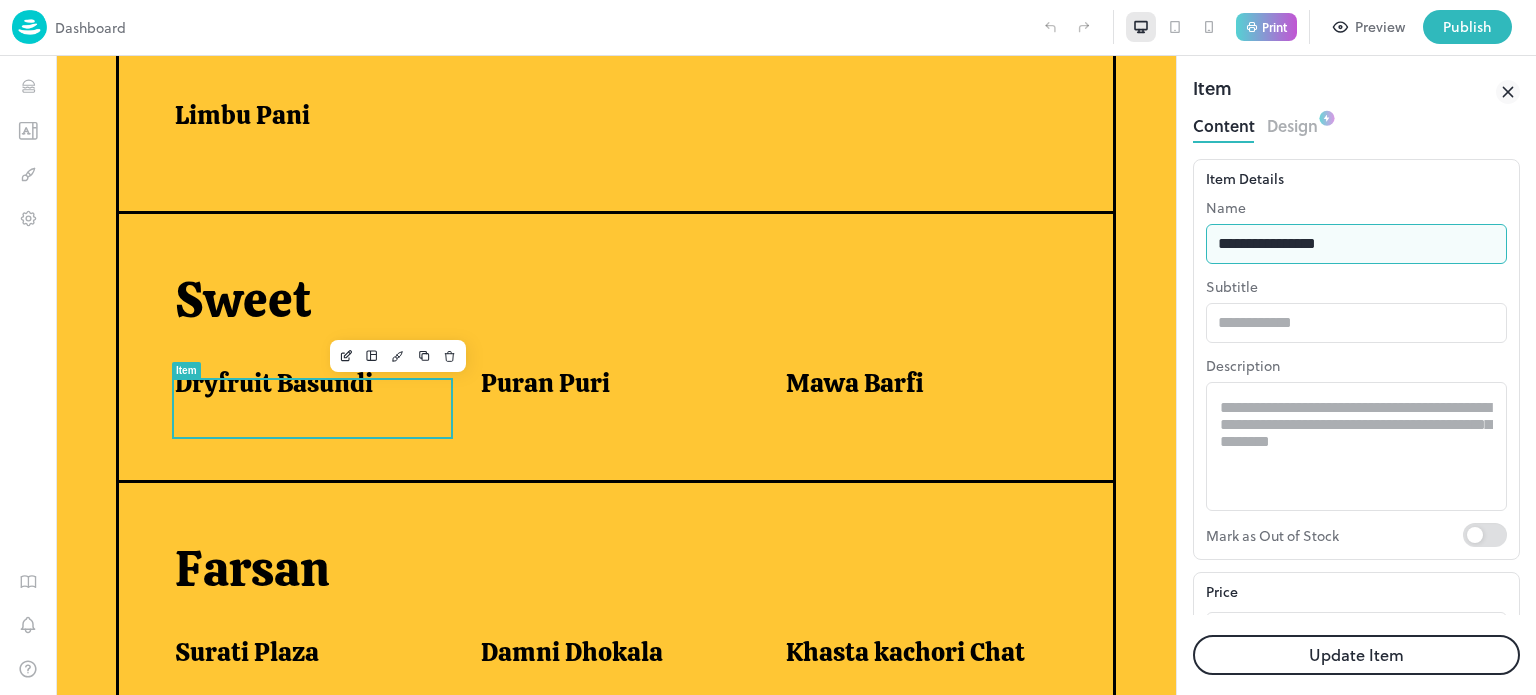 click on "**********" at bounding box center [1356, 244] 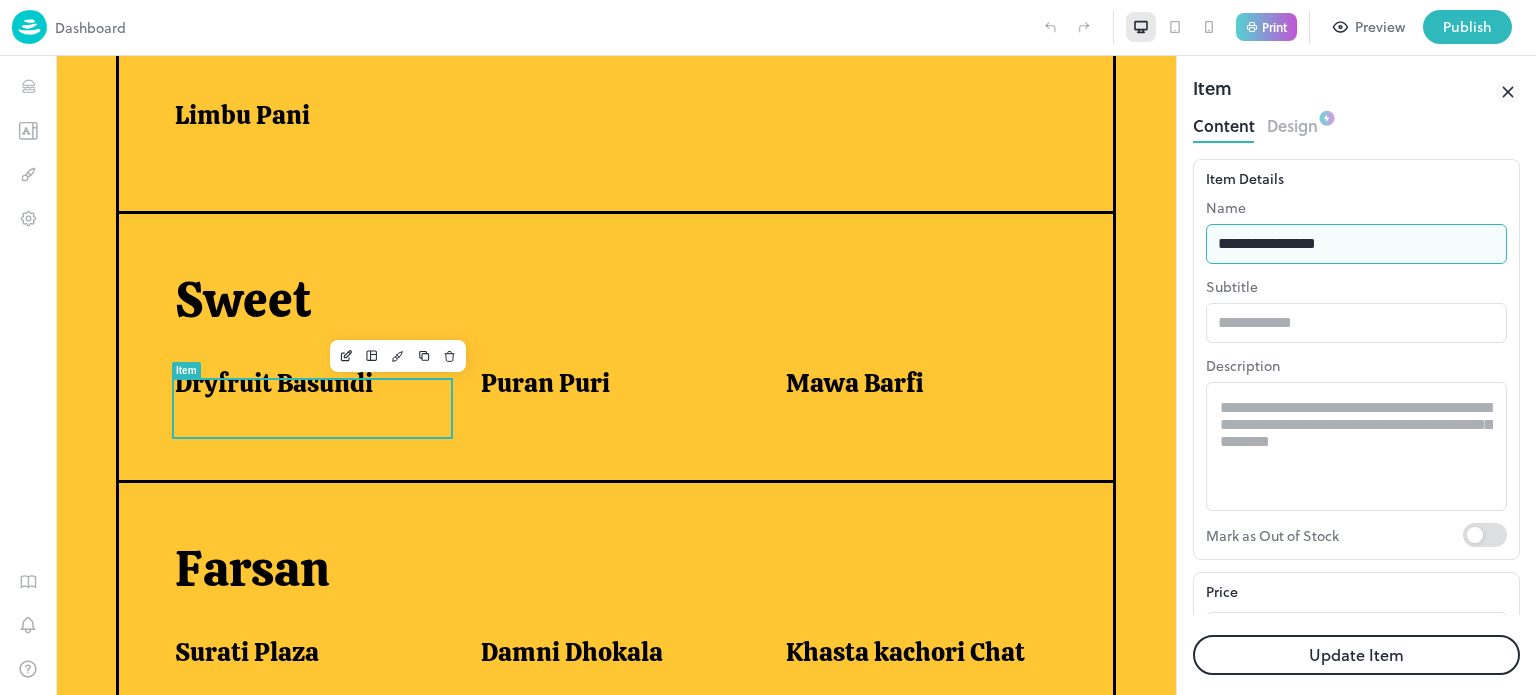 click on "**********" at bounding box center (1356, 244) 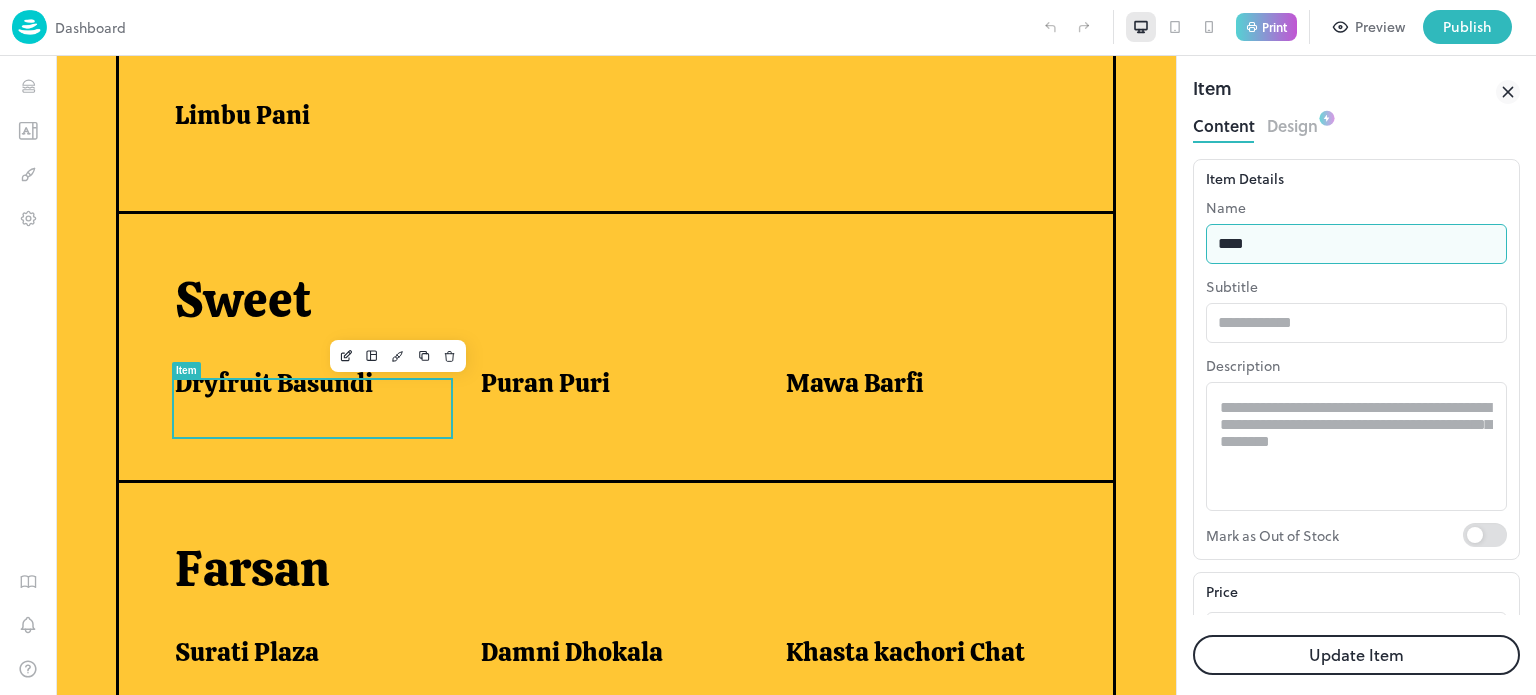 type on "**********" 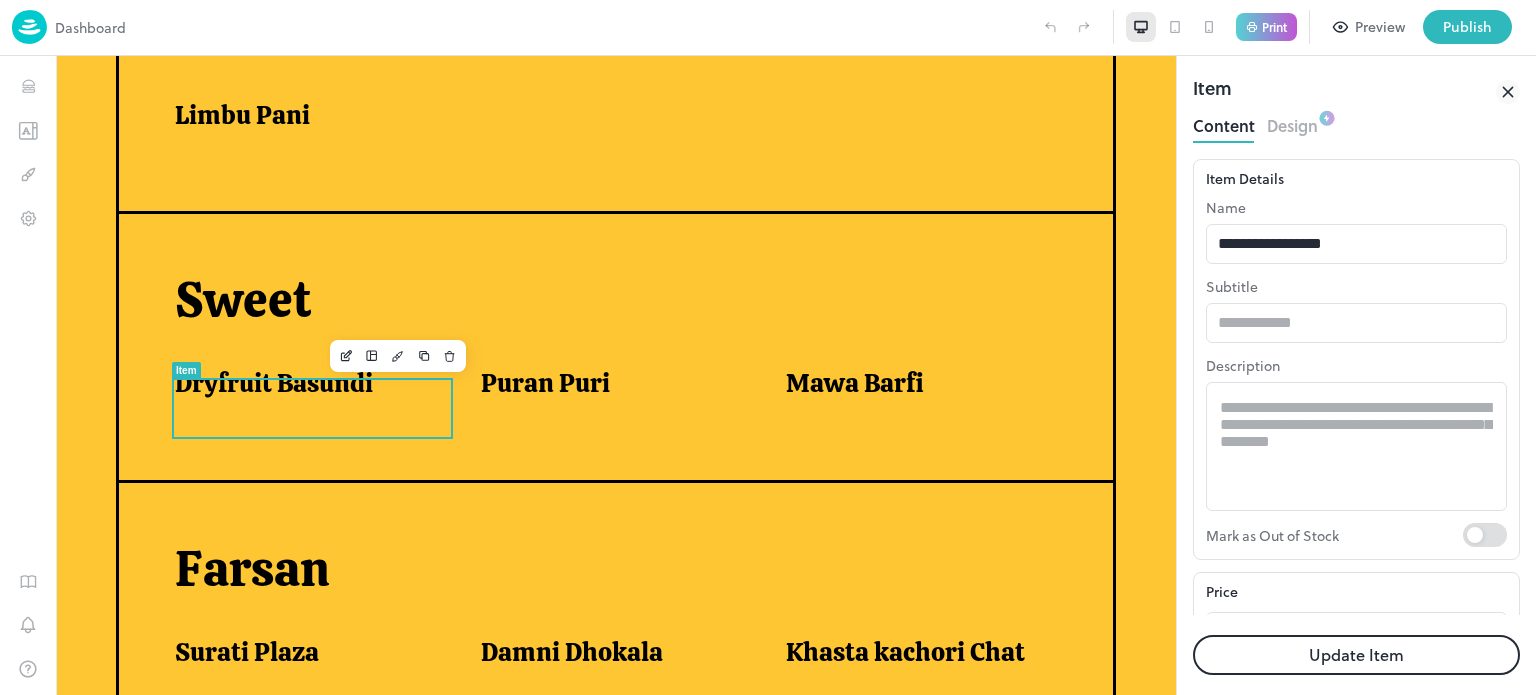click on "Update Item" at bounding box center [1356, 655] 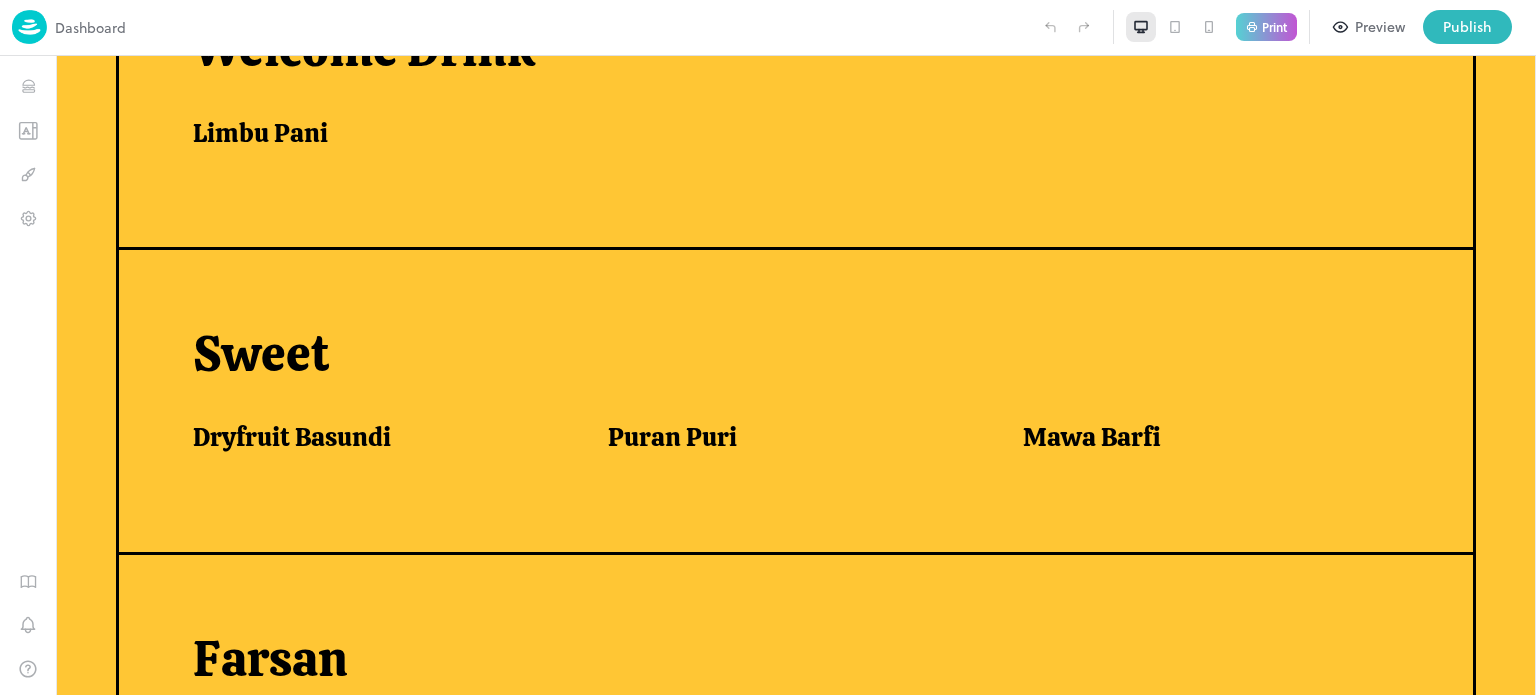 scroll, scrollTop: 624, scrollLeft: 0, axis: vertical 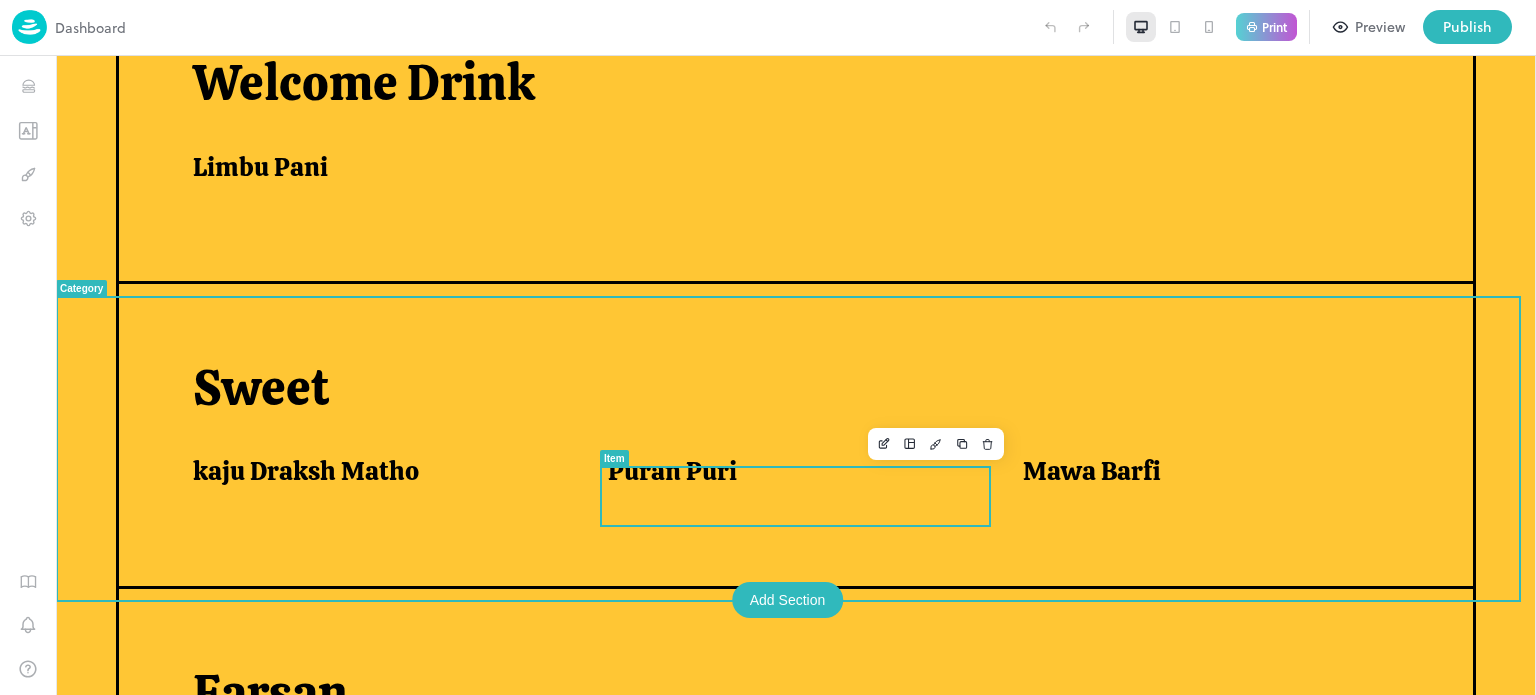 click on "Puran Puri" at bounding box center (791, 471) 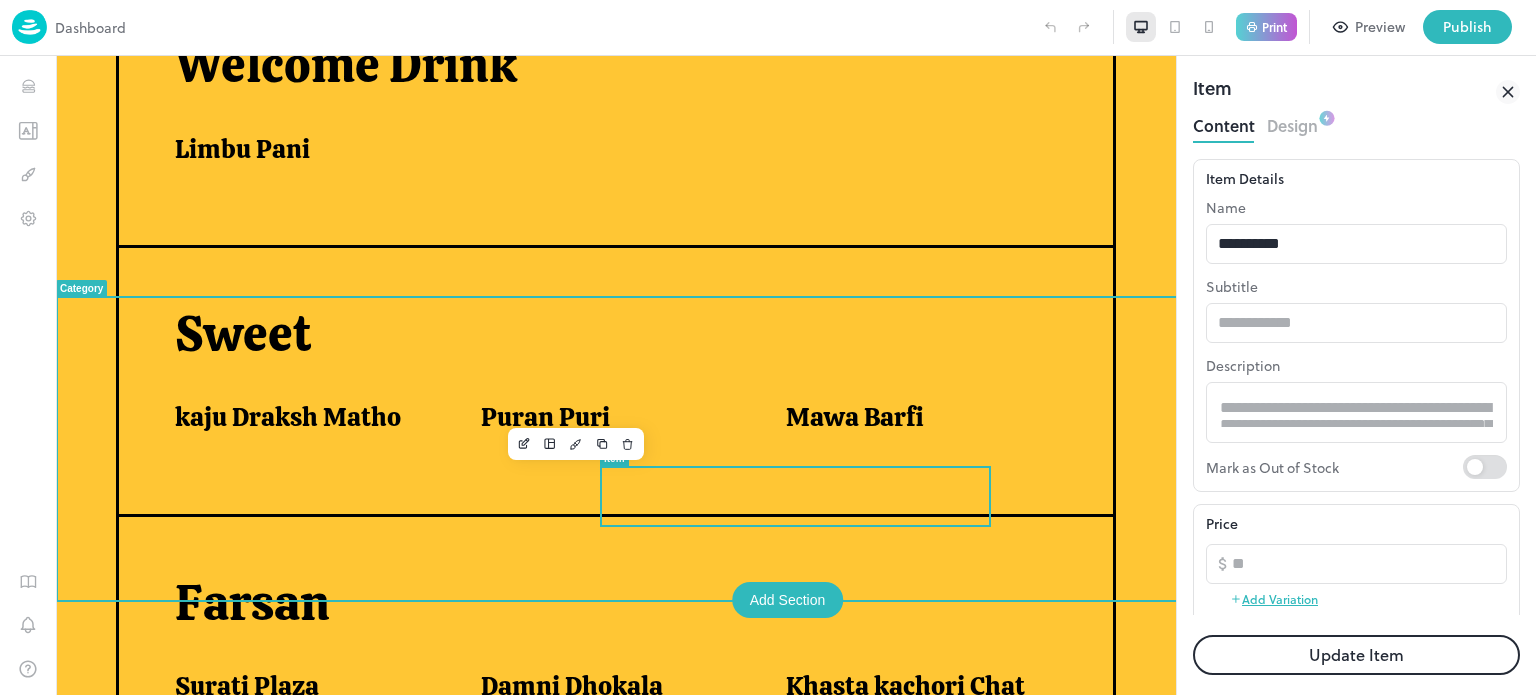 scroll, scrollTop: 631, scrollLeft: 0, axis: vertical 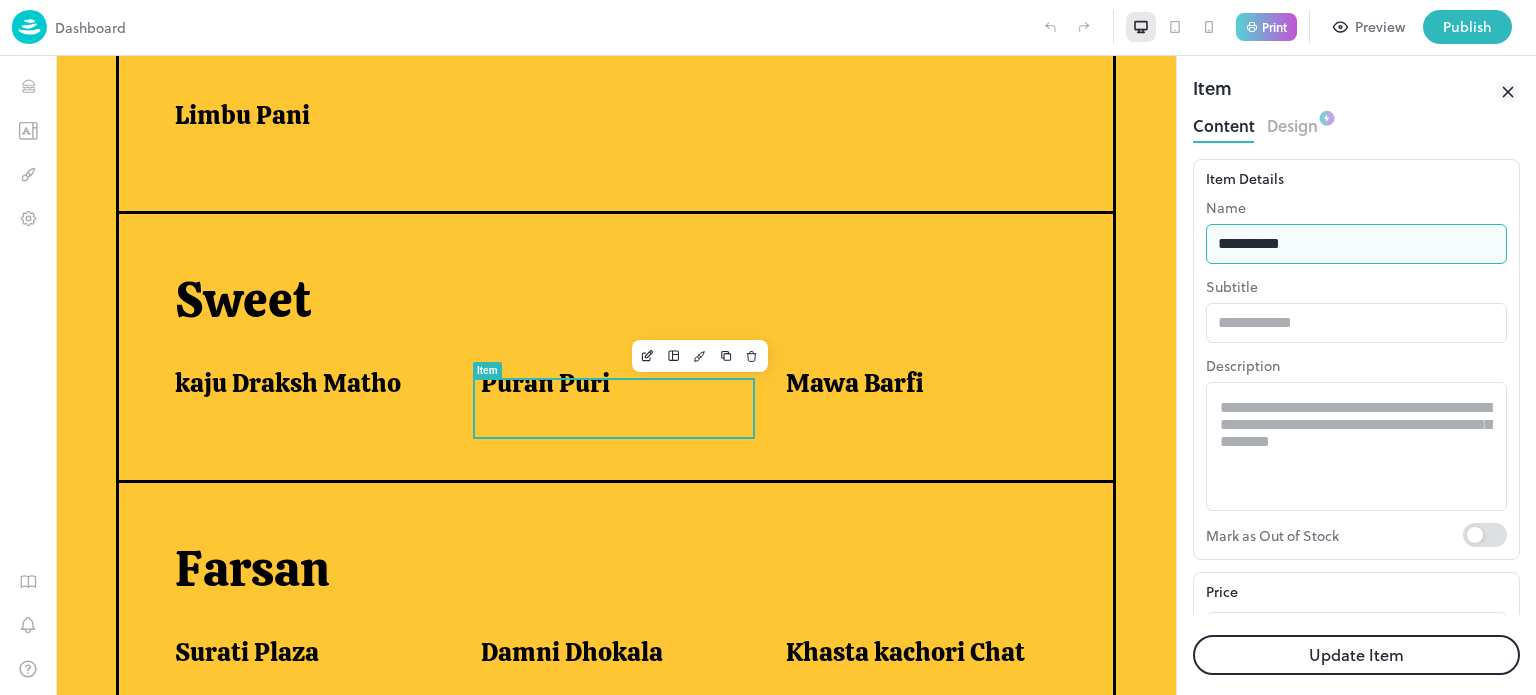 click on "**********" at bounding box center [1356, 244] 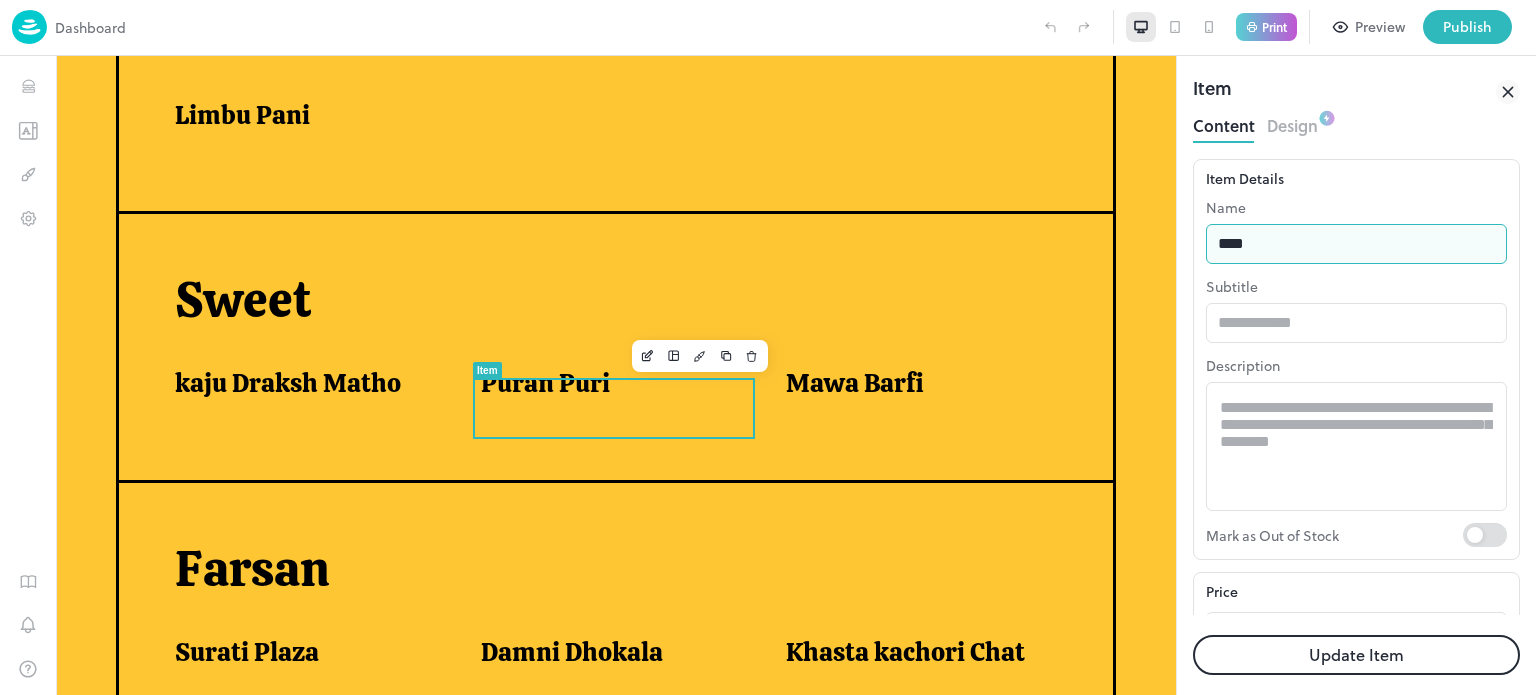 type on "**********" 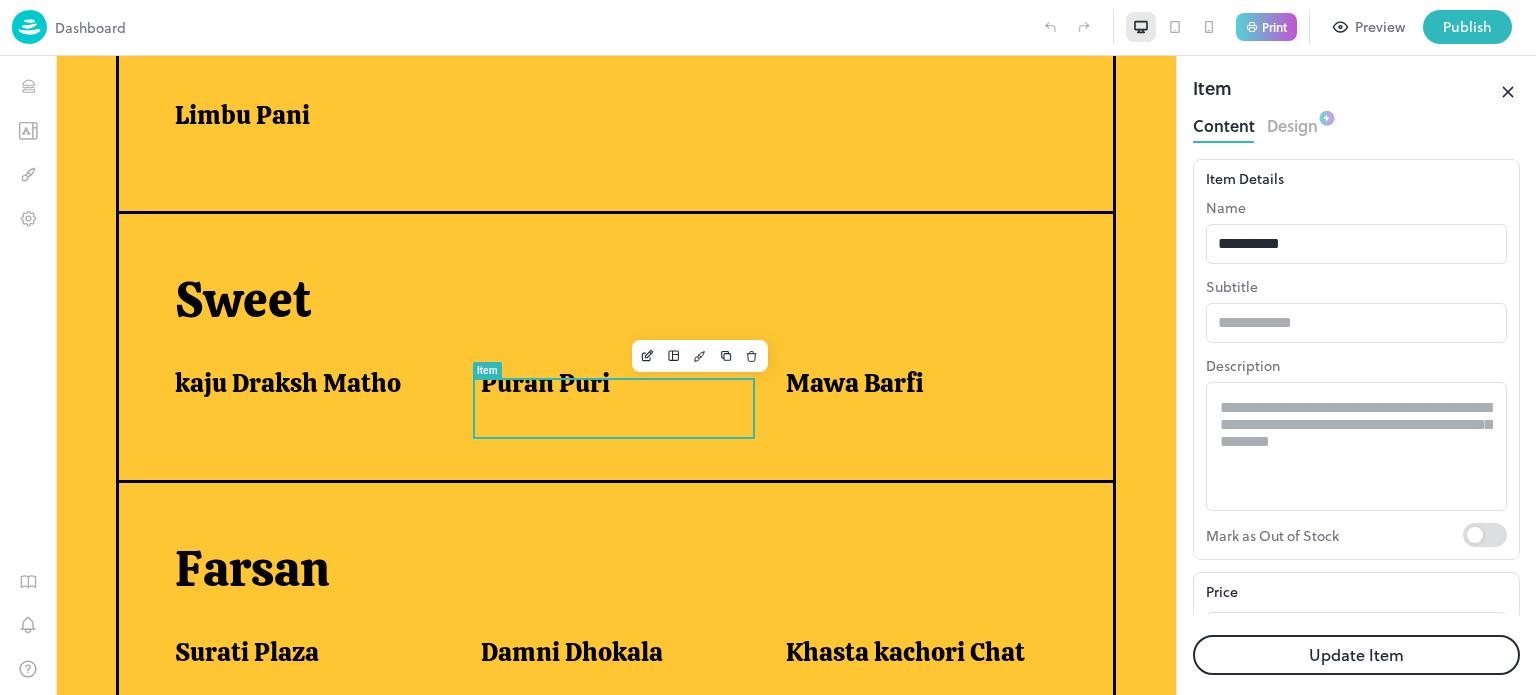 click on "Update Item" at bounding box center (1356, 655) 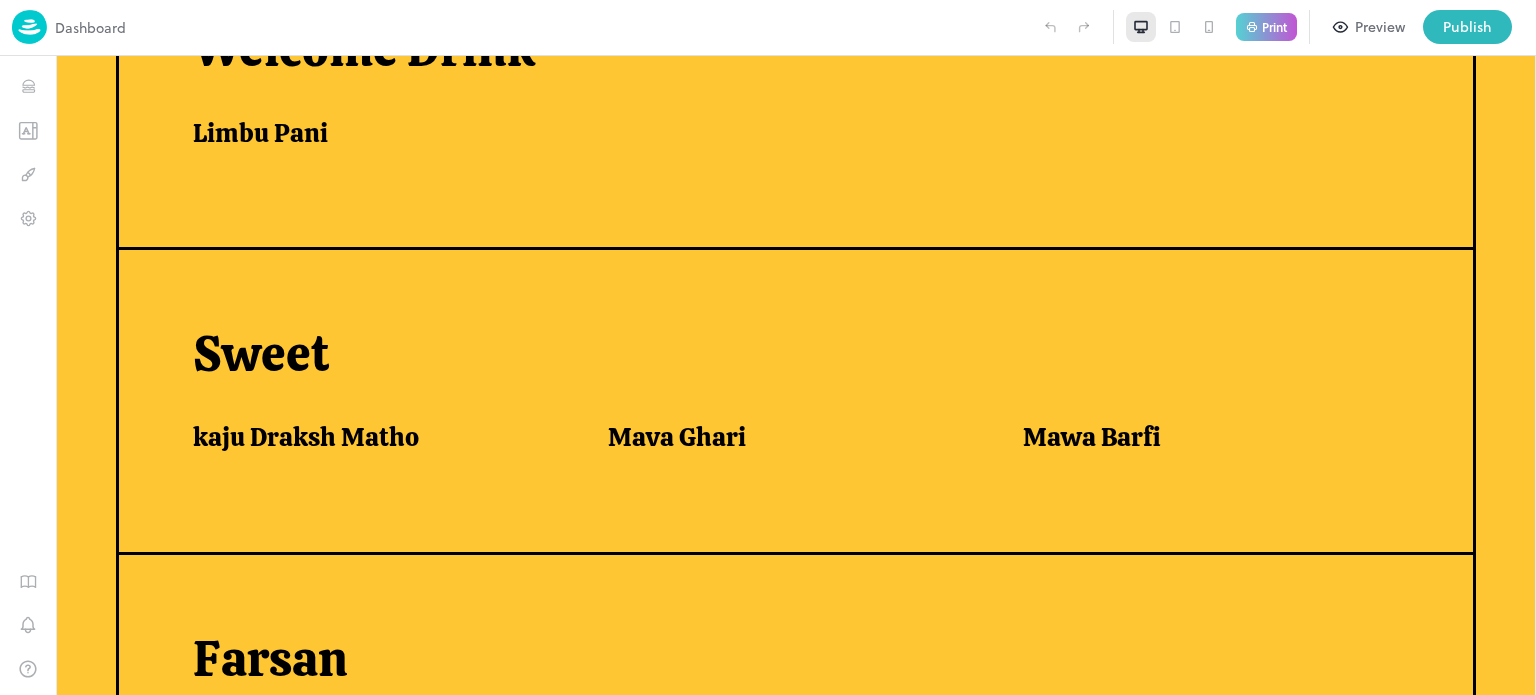 scroll, scrollTop: 624, scrollLeft: 0, axis: vertical 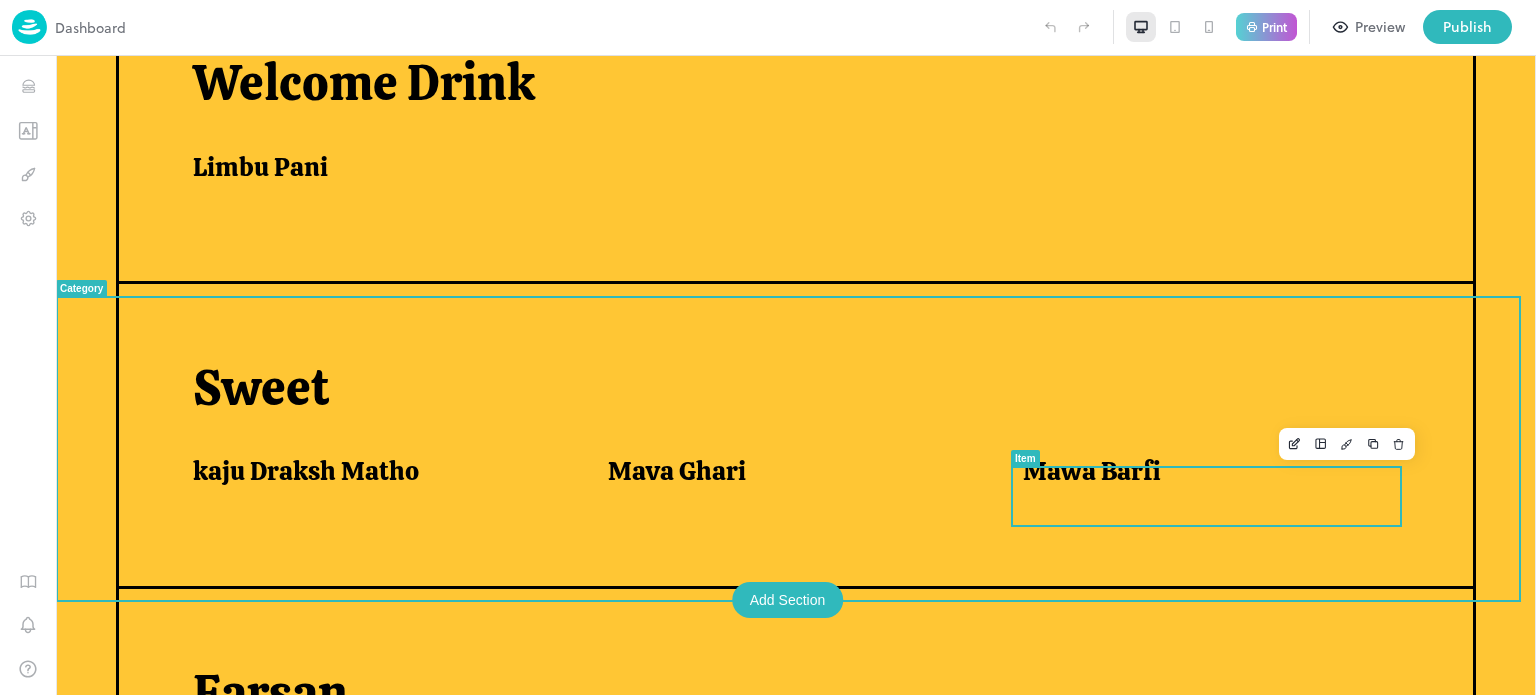 click on "Mawa Barfi" at bounding box center [1092, 471] 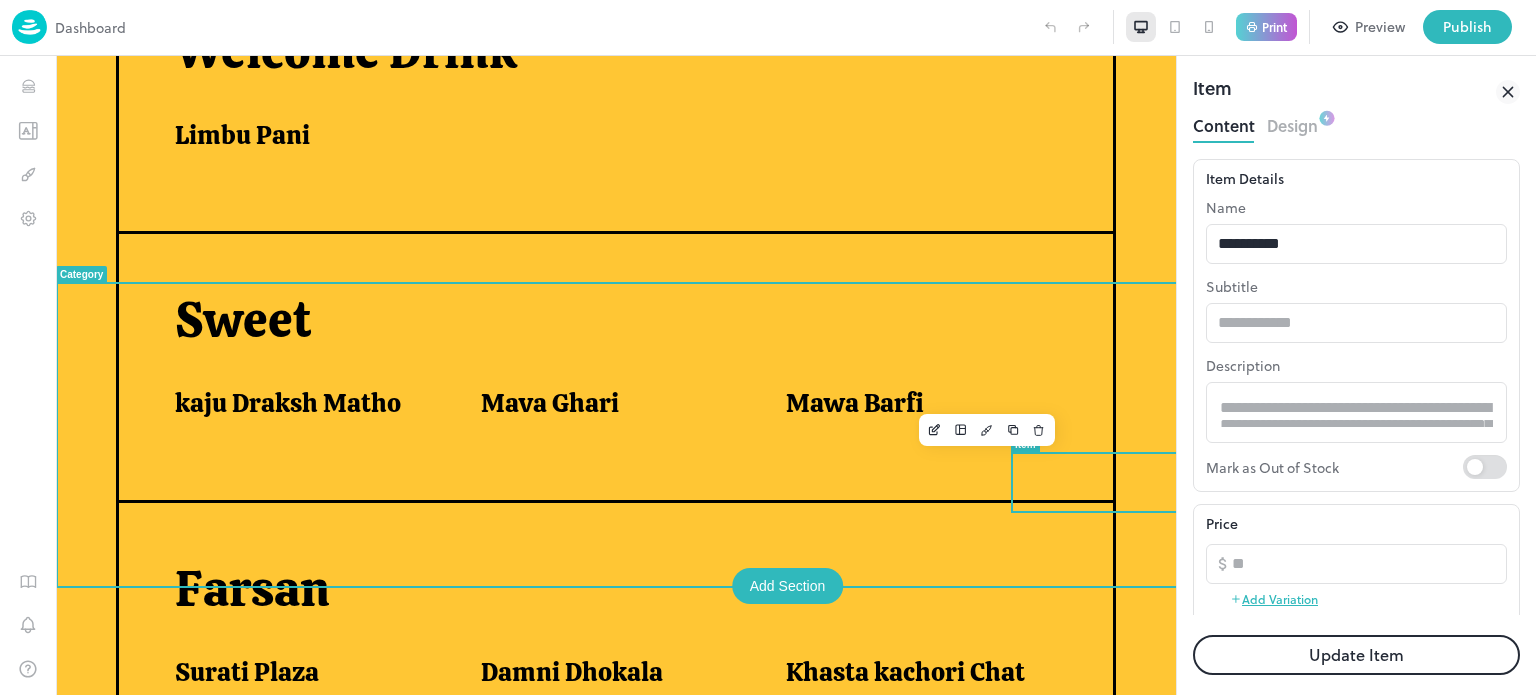 scroll, scrollTop: 658, scrollLeft: 0, axis: vertical 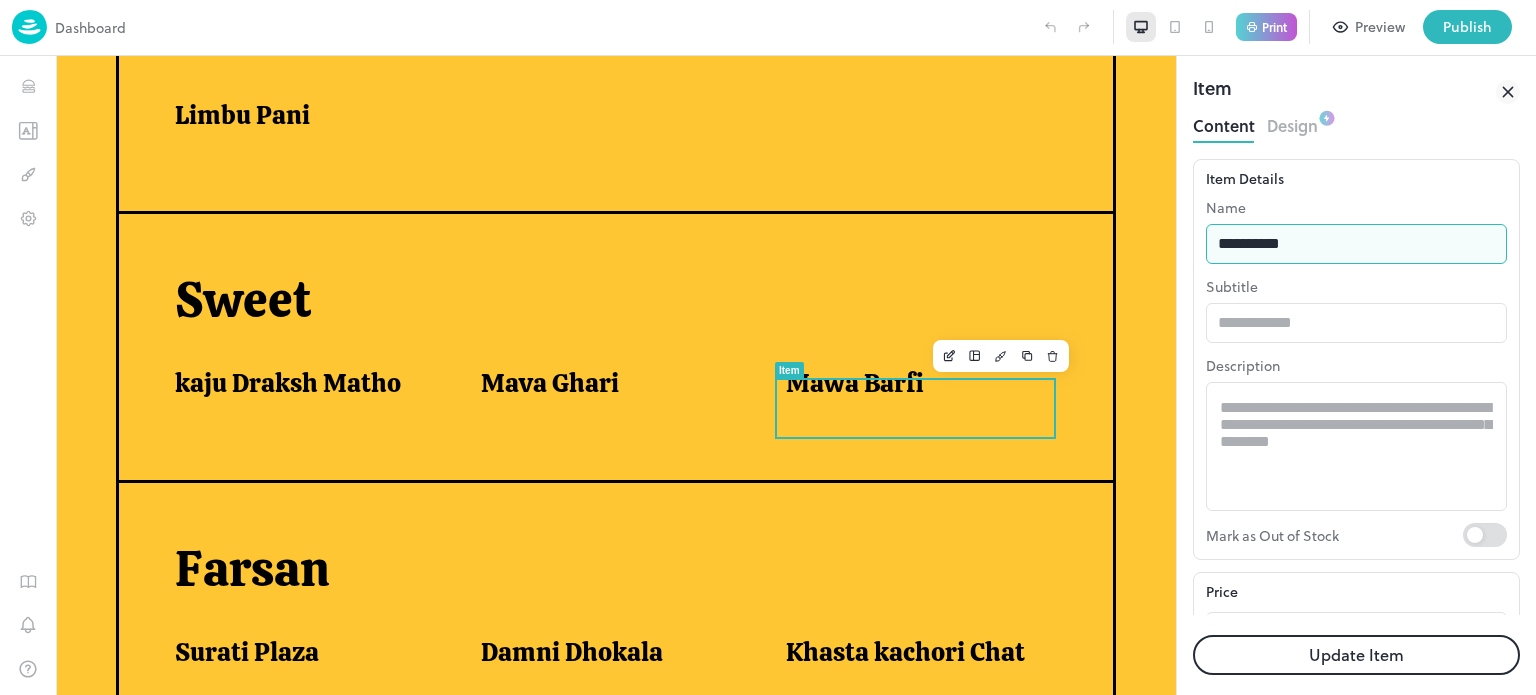 click on "**********" at bounding box center (1356, 244) 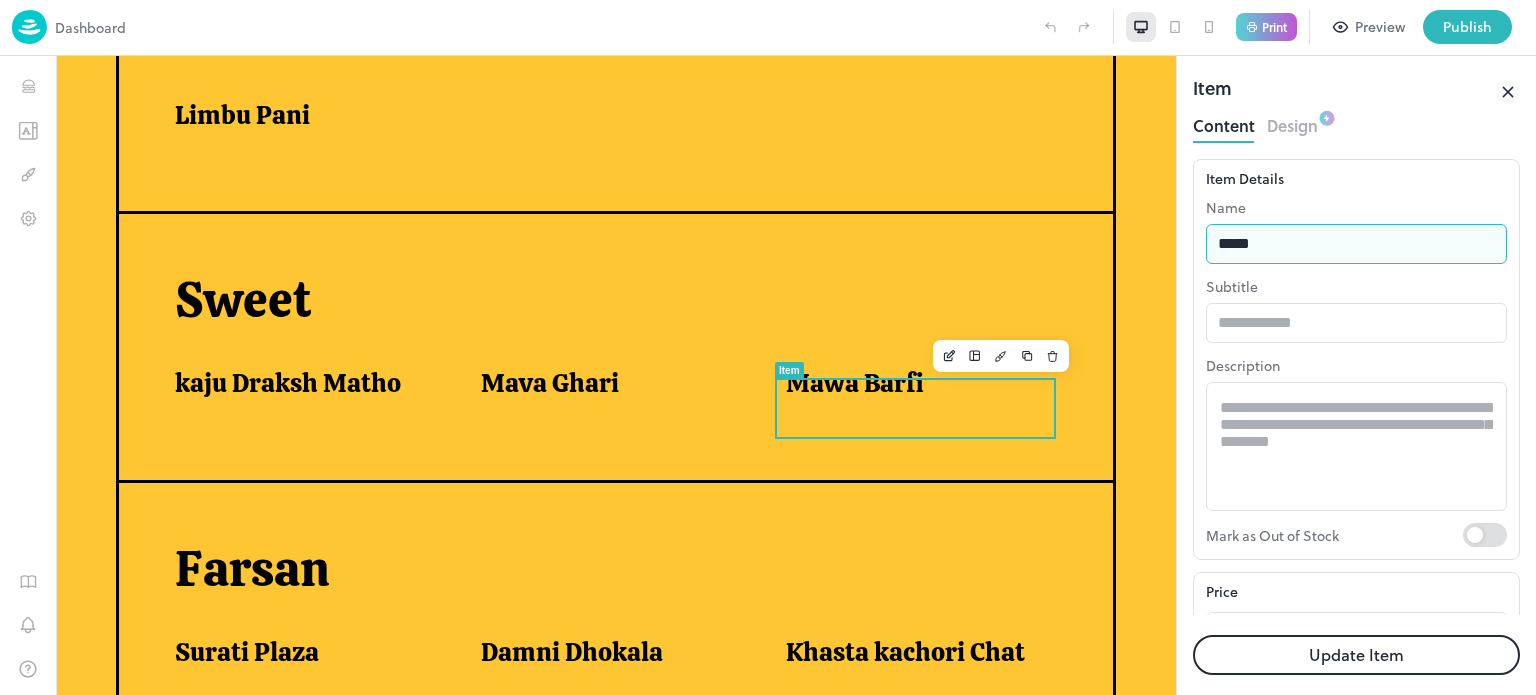 type on "**********" 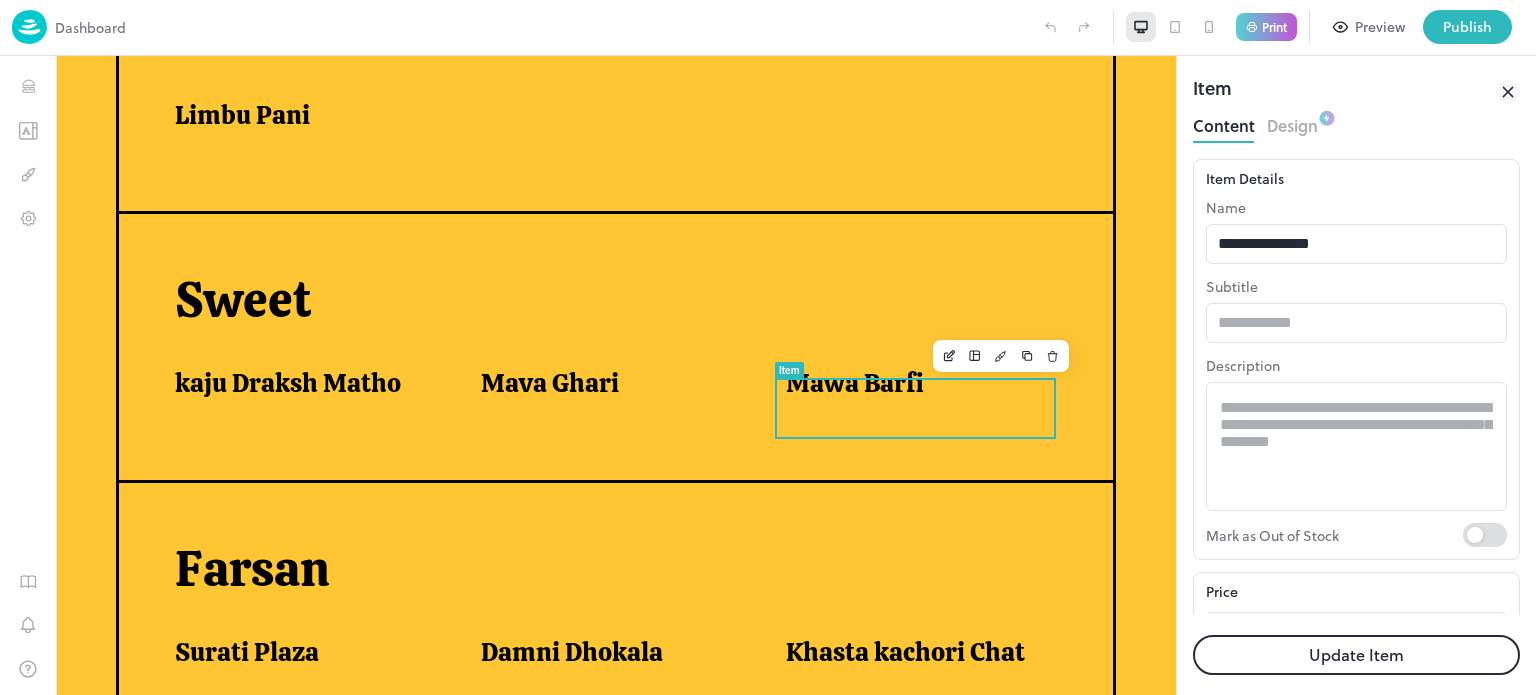 click on "Update Item" at bounding box center [1356, 655] 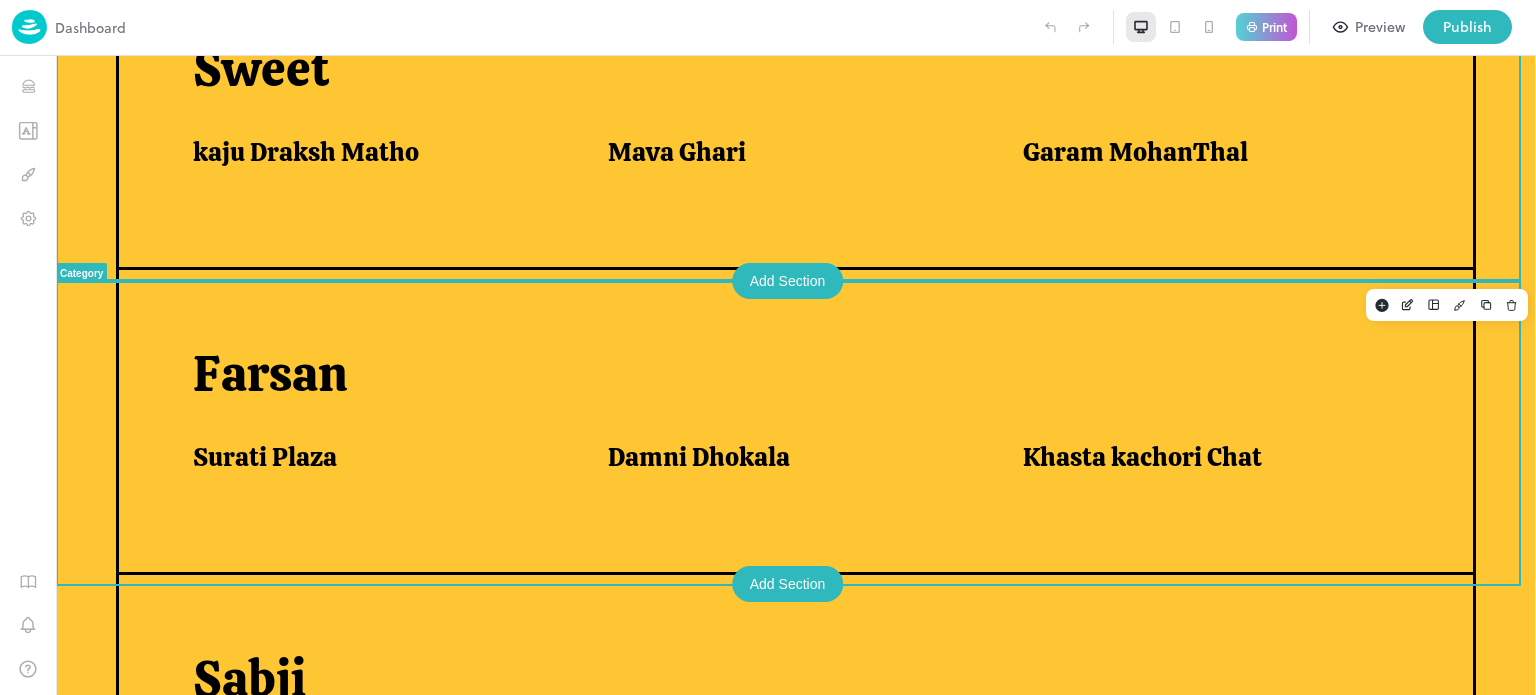 scroll, scrollTop: 950, scrollLeft: 0, axis: vertical 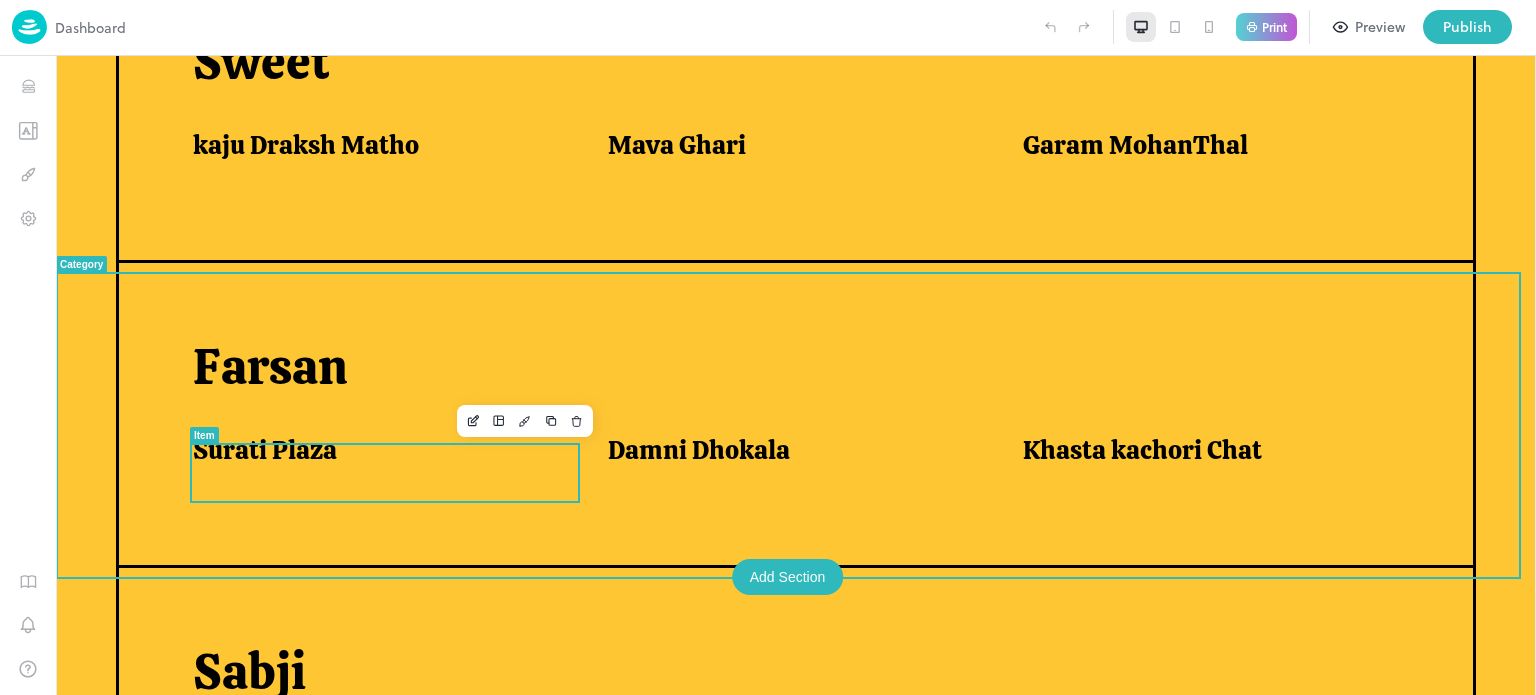 click on "Surati Plaza" at bounding box center [265, 450] 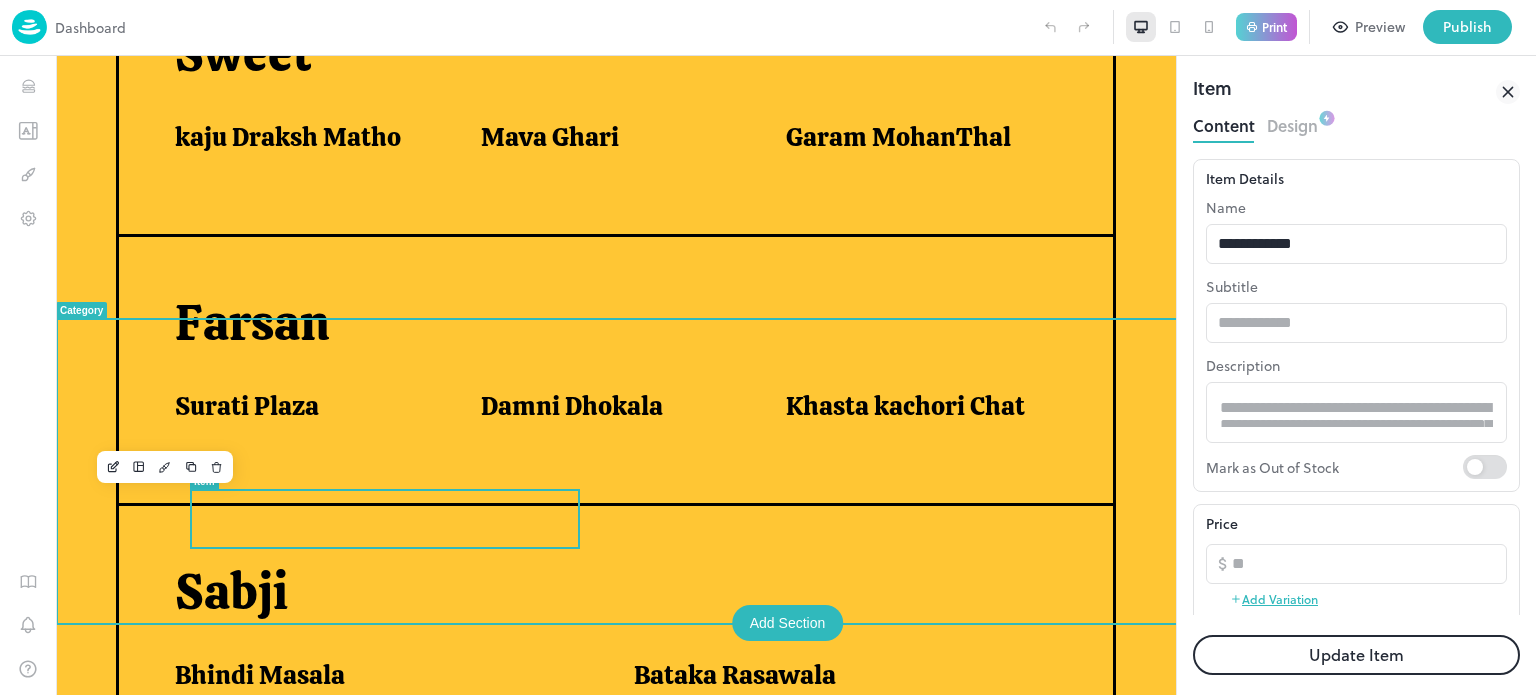 scroll, scrollTop: 0, scrollLeft: 0, axis: both 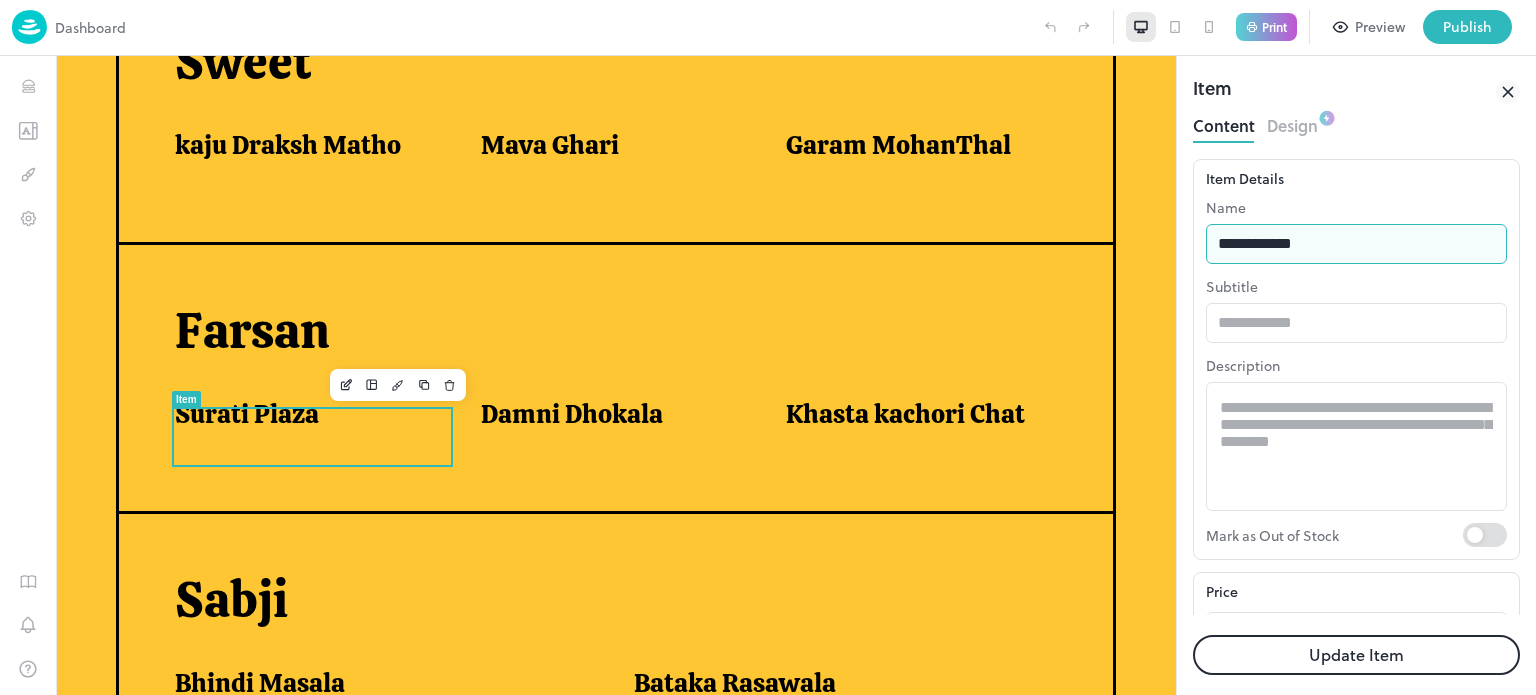 click on "**********" at bounding box center [1356, 244] 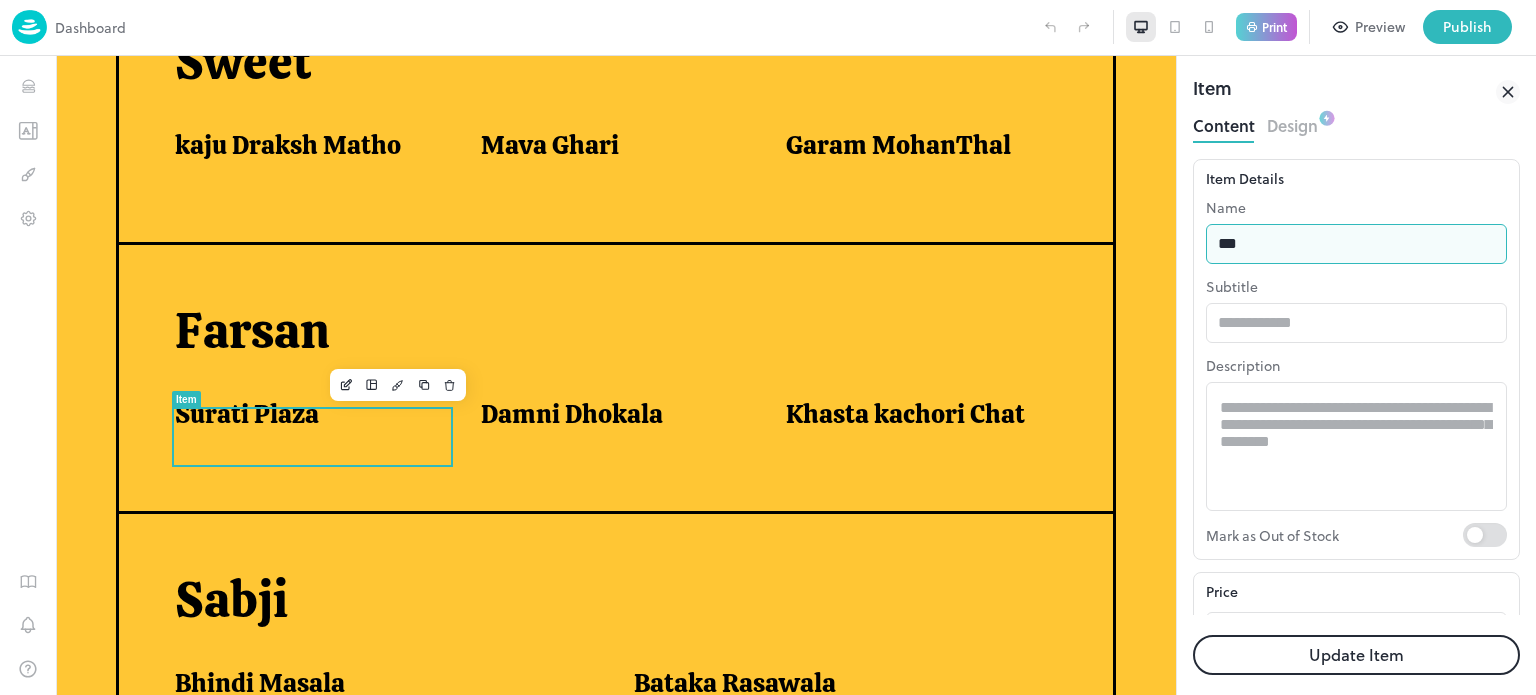 type on "********" 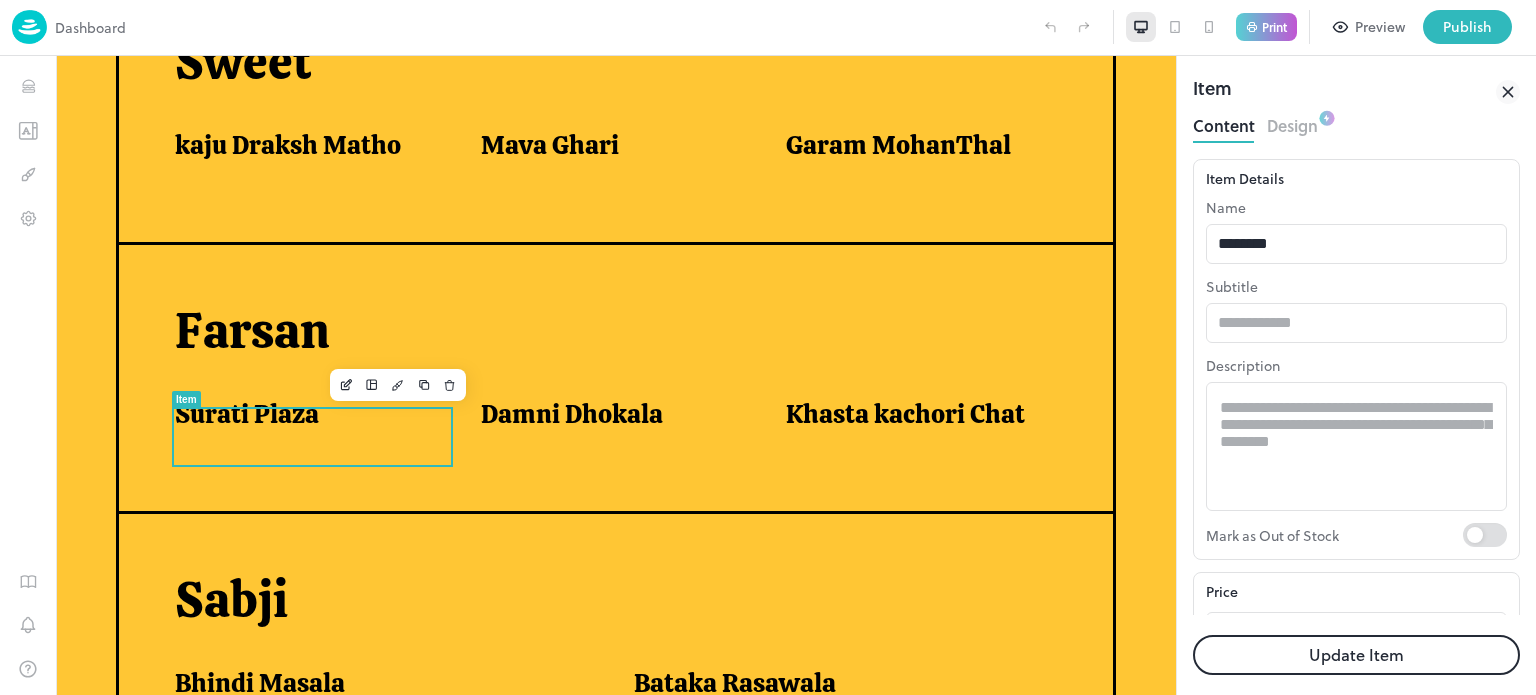 click on "Update Item" at bounding box center [1356, 655] 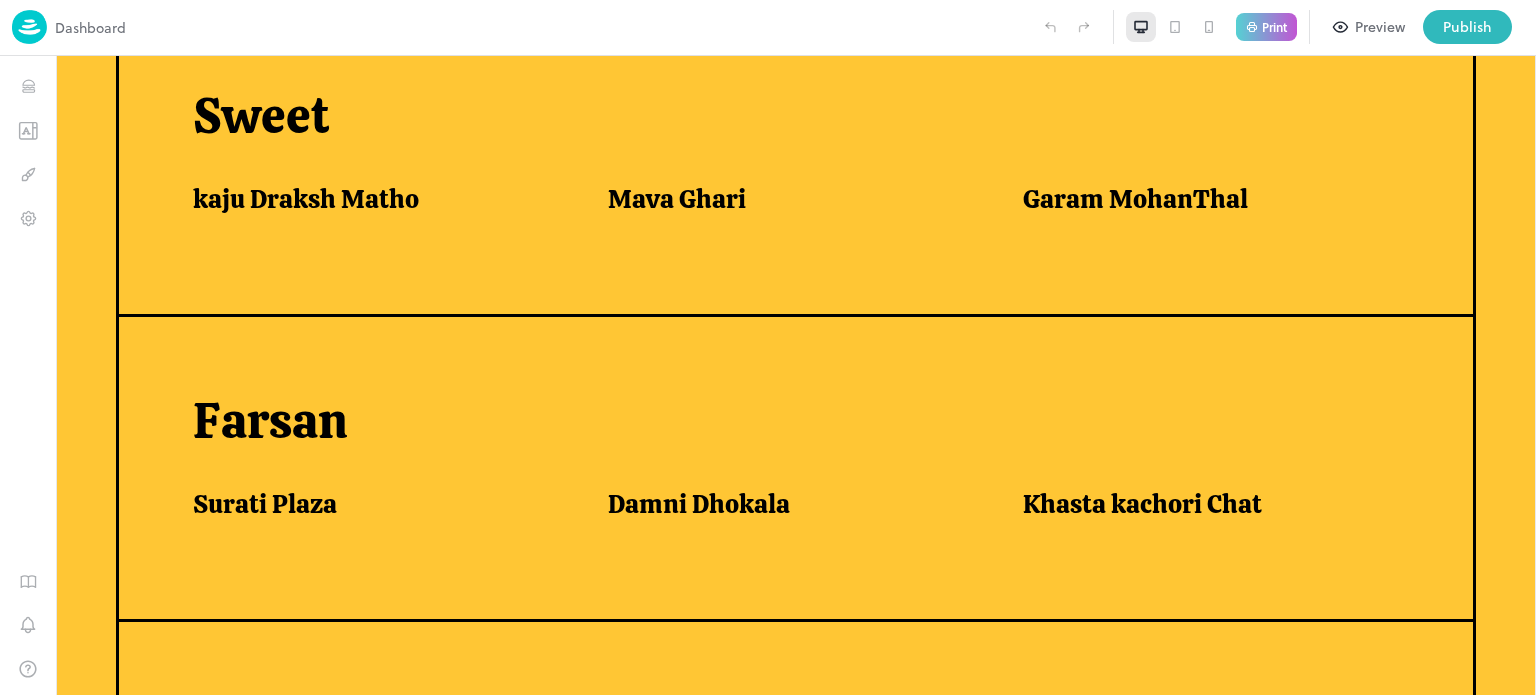 scroll, scrollTop: 950, scrollLeft: 0, axis: vertical 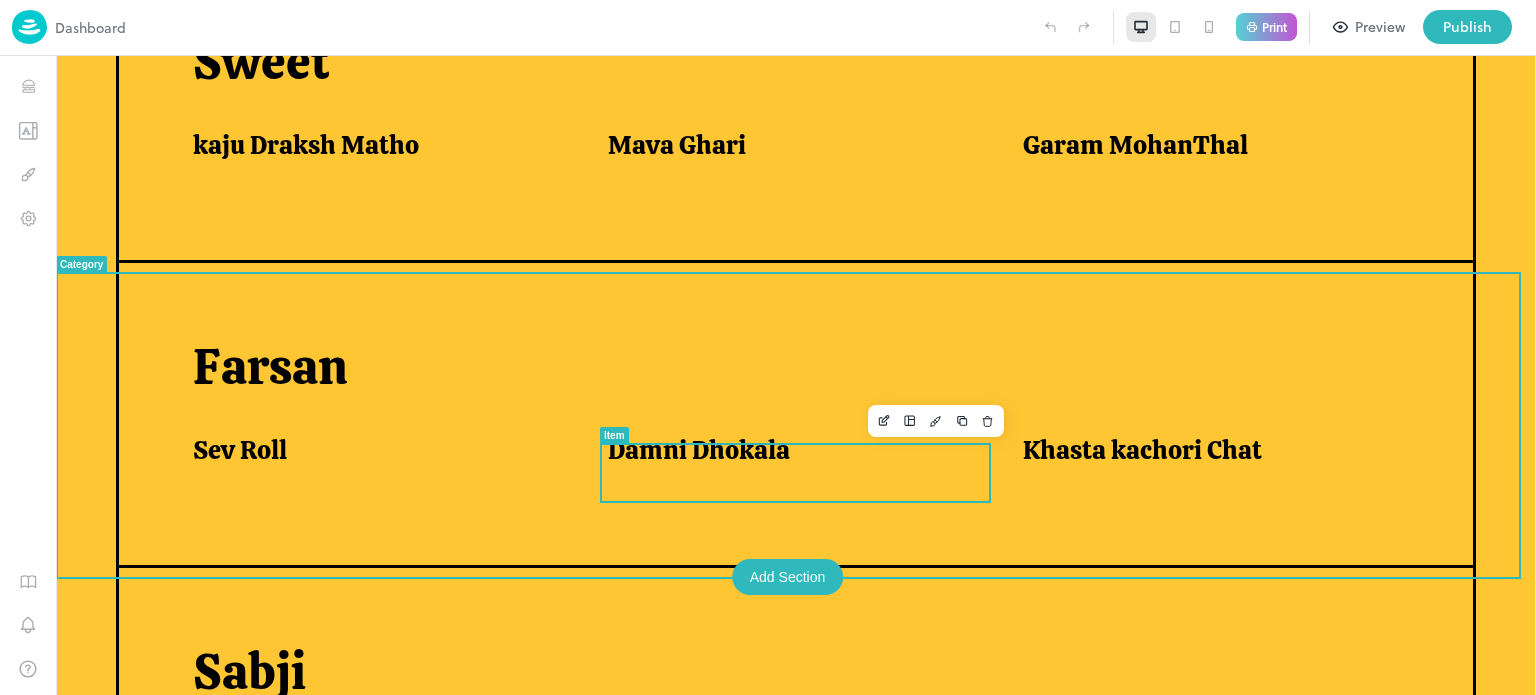 click on "Damni Dhokala" at bounding box center [699, 450] 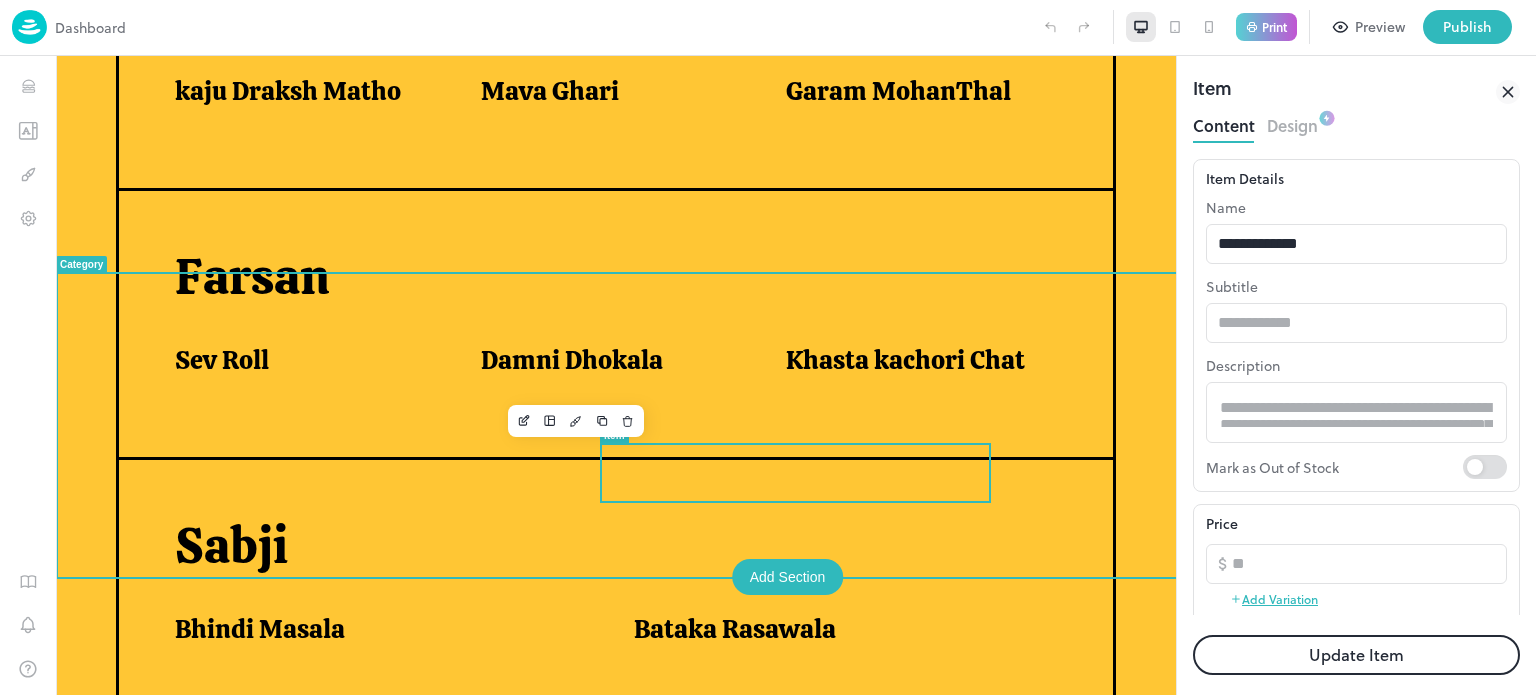 scroll, scrollTop: 896, scrollLeft: 0, axis: vertical 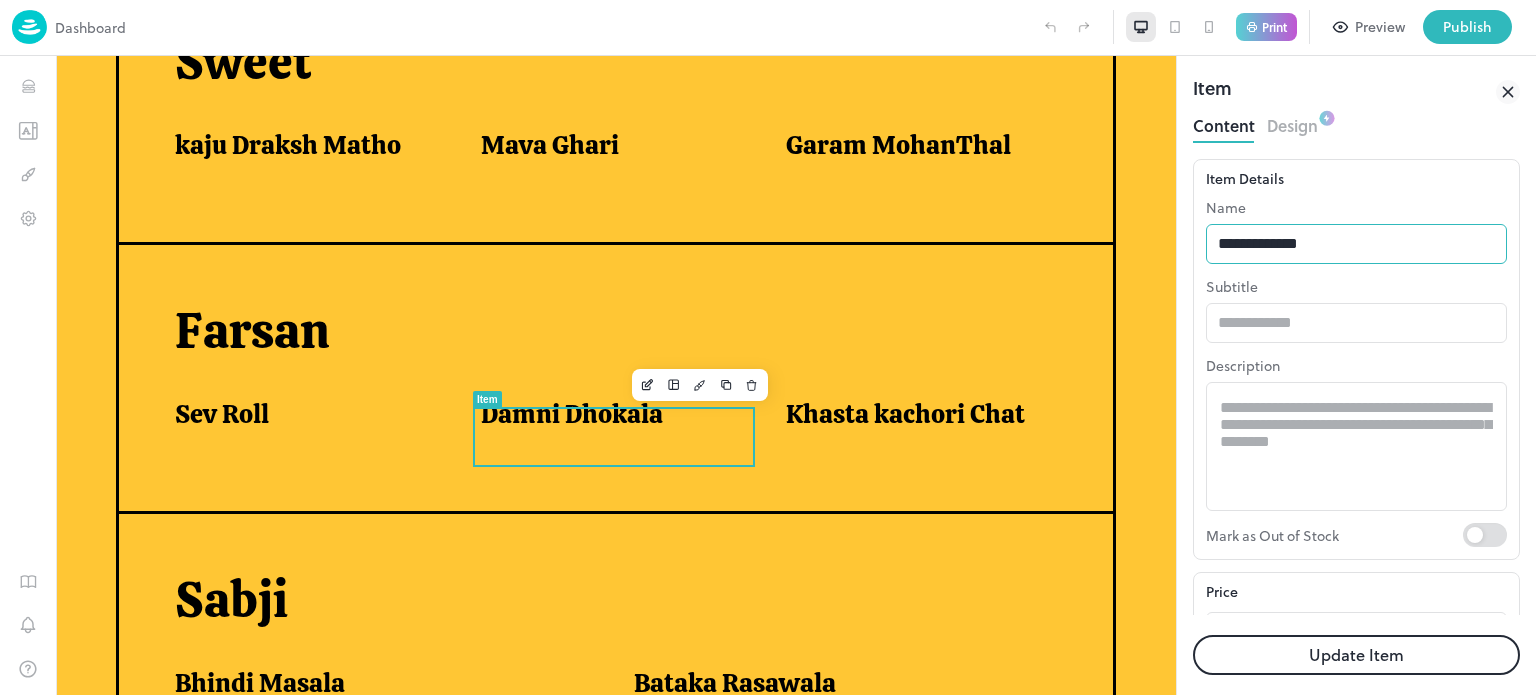 click on "**********" at bounding box center [1356, 244] 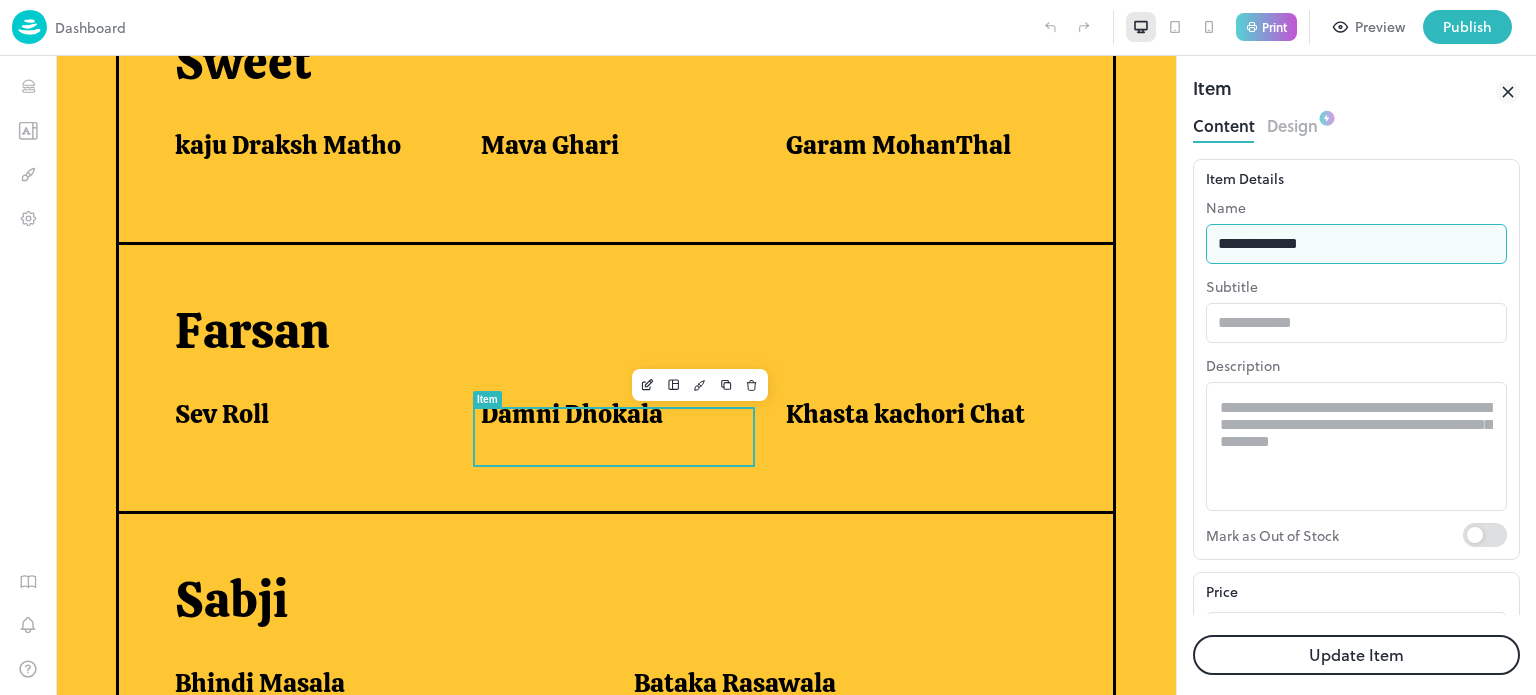 click on "**********" at bounding box center (1356, 244) 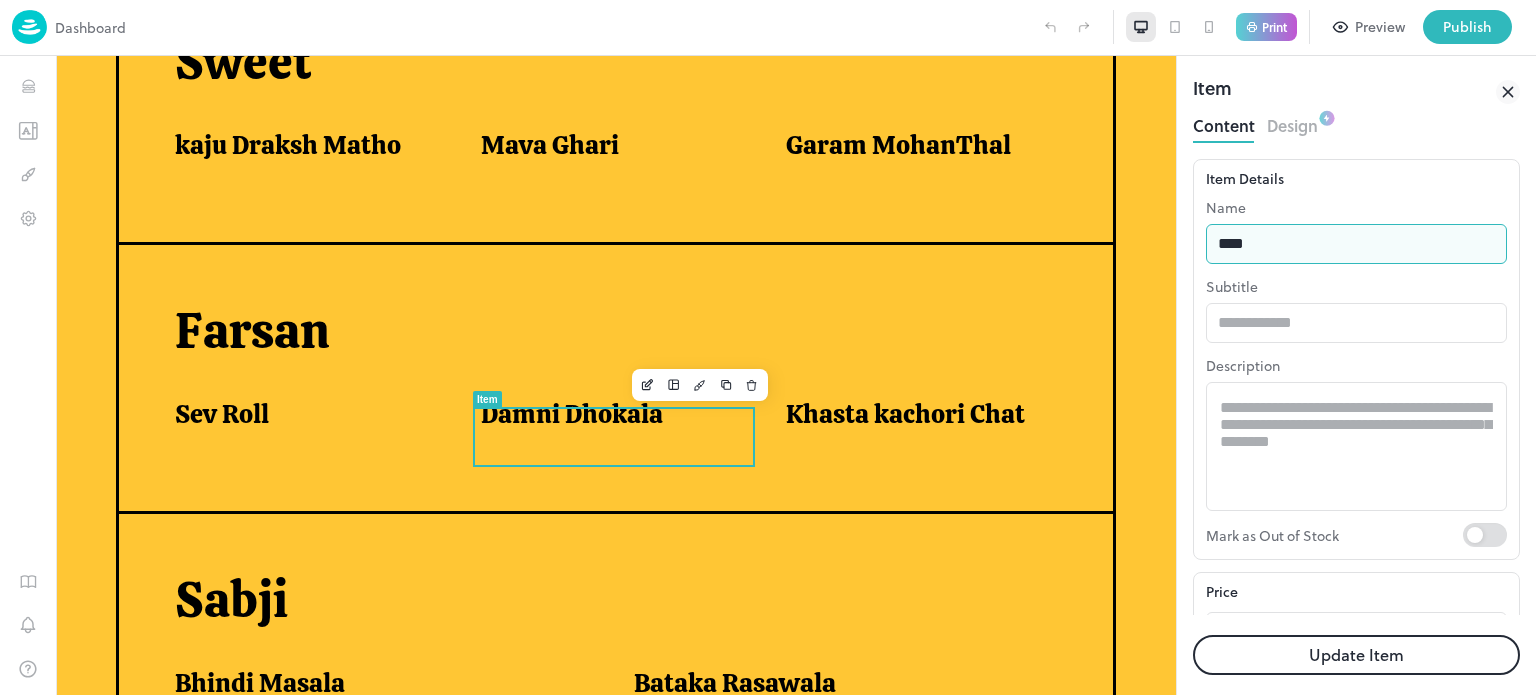 type on "**********" 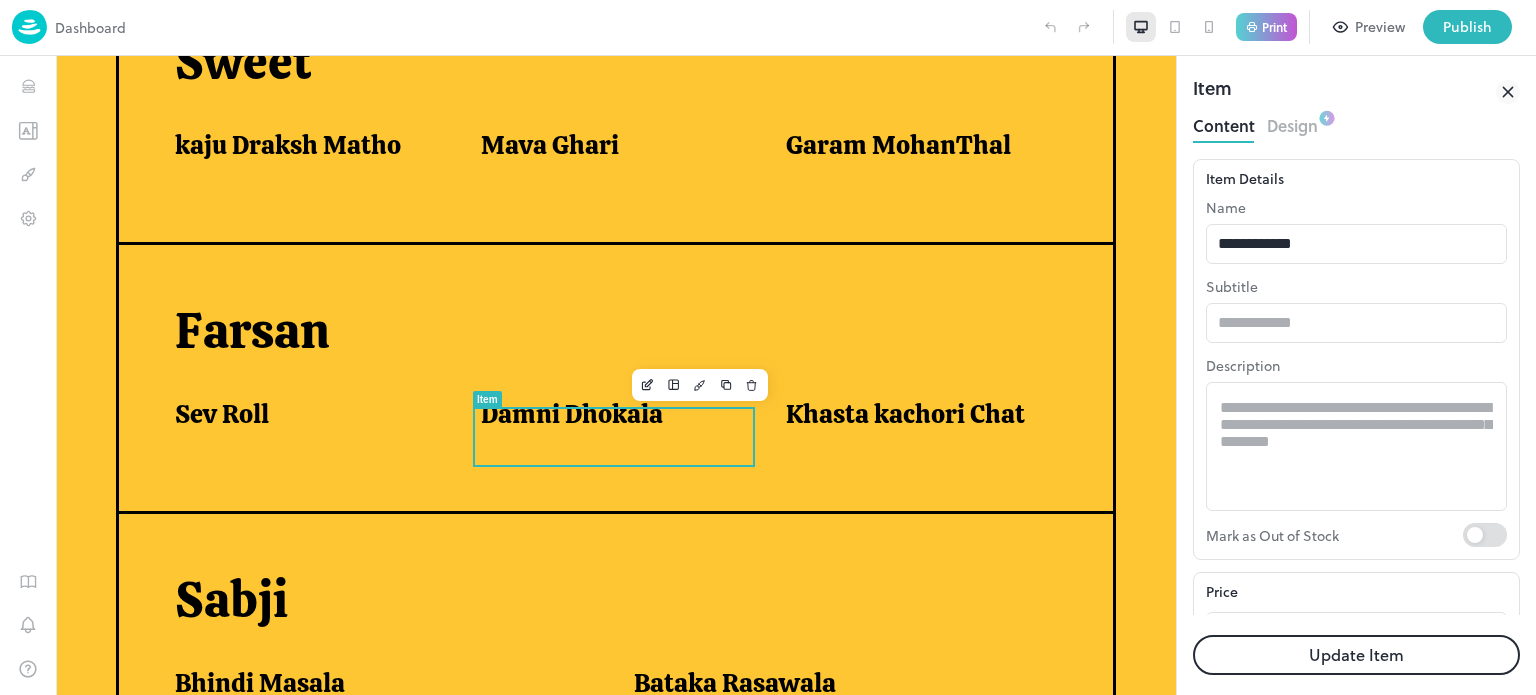 click on "Update Item" at bounding box center (1356, 655) 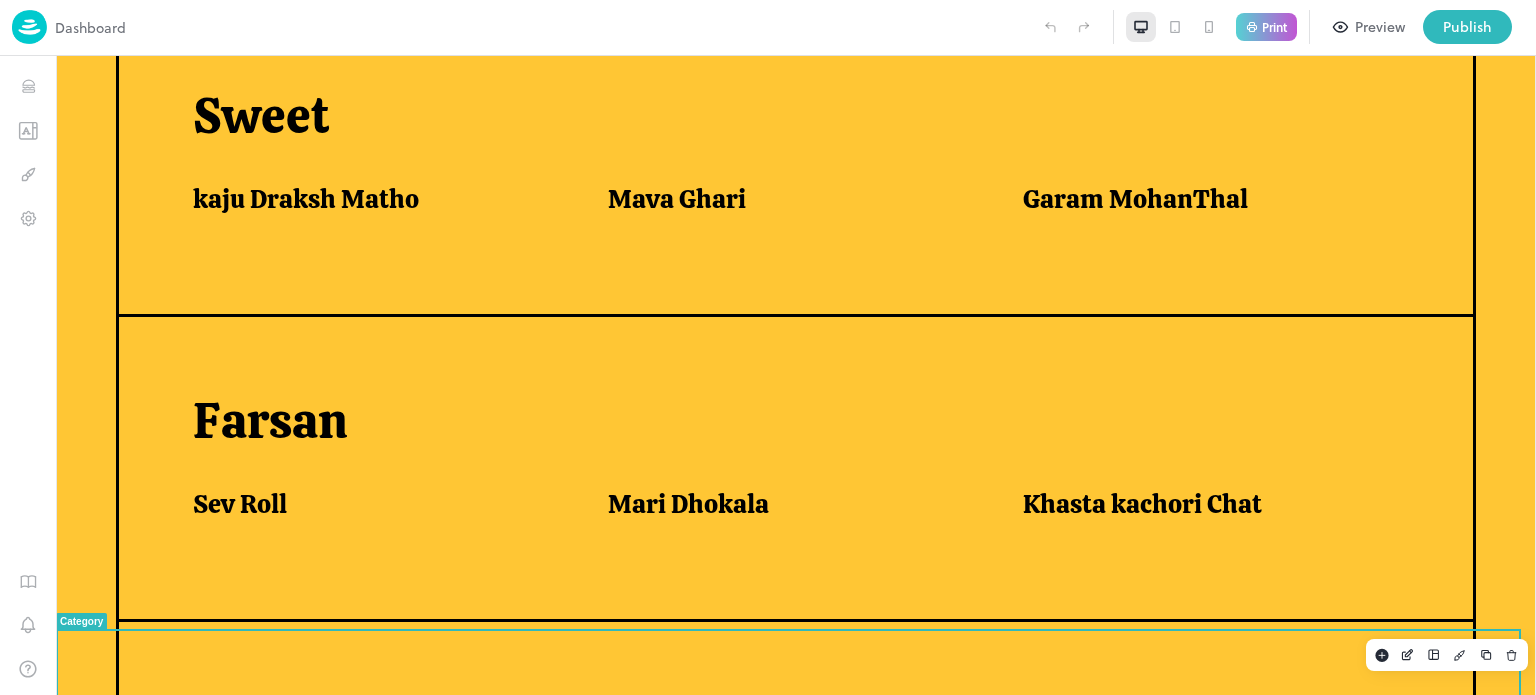 scroll, scrollTop: 950, scrollLeft: 0, axis: vertical 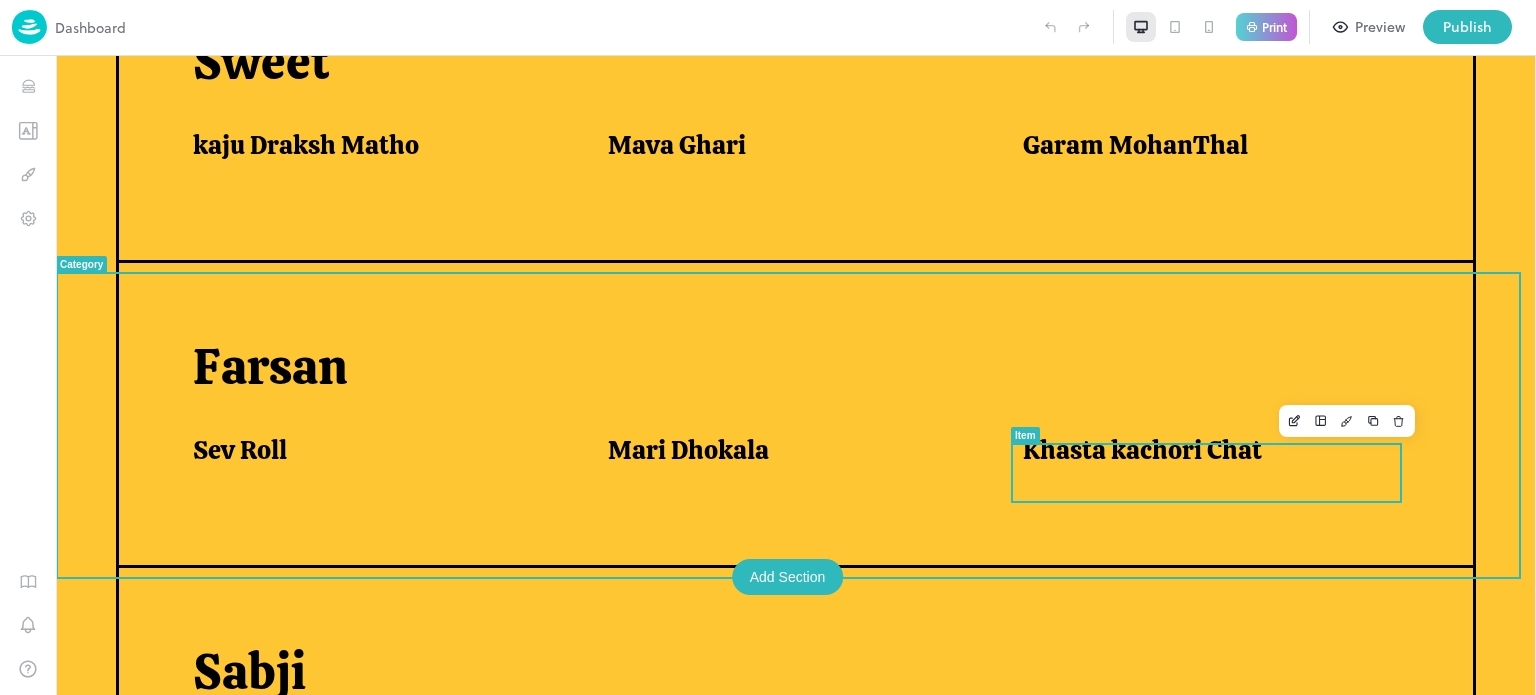 click on "Khasta kachori Chat" at bounding box center [1218, 462] 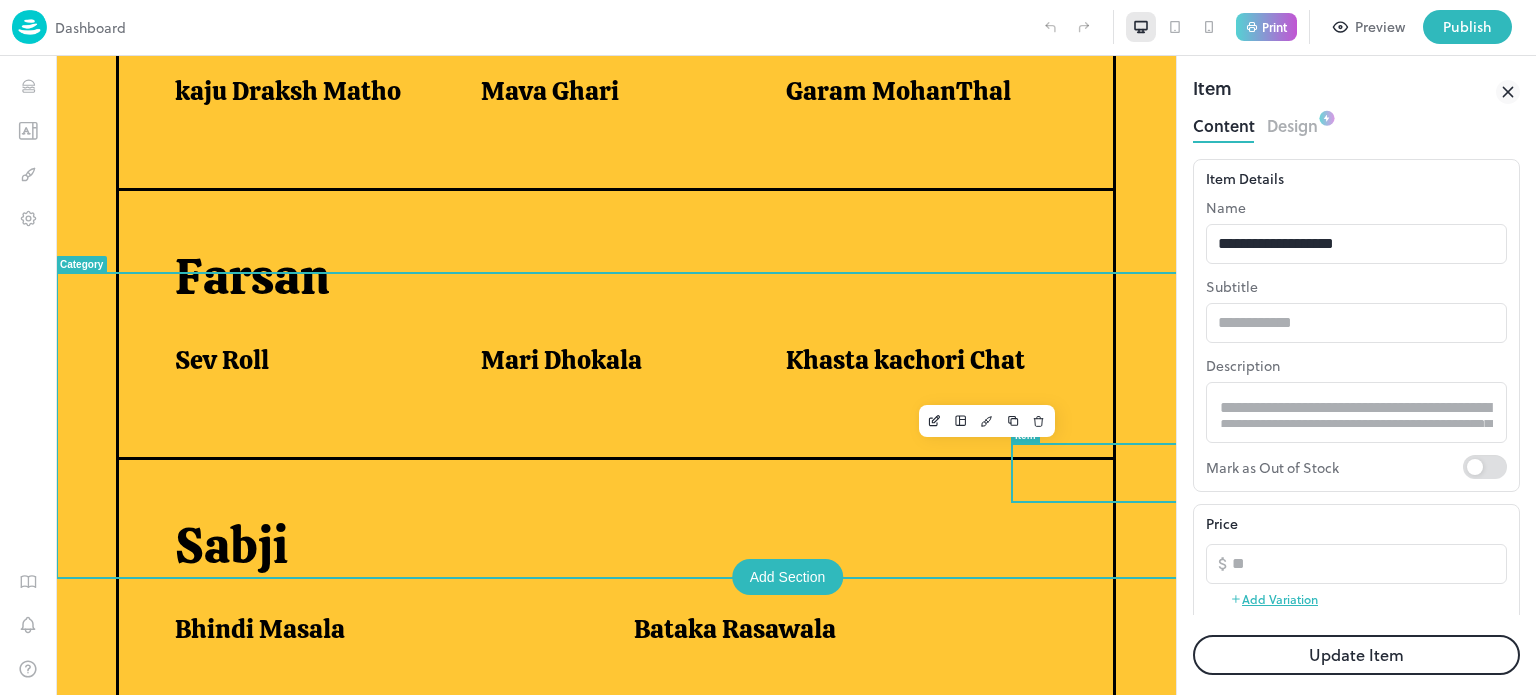scroll, scrollTop: 896, scrollLeft: 0, axis: vertical 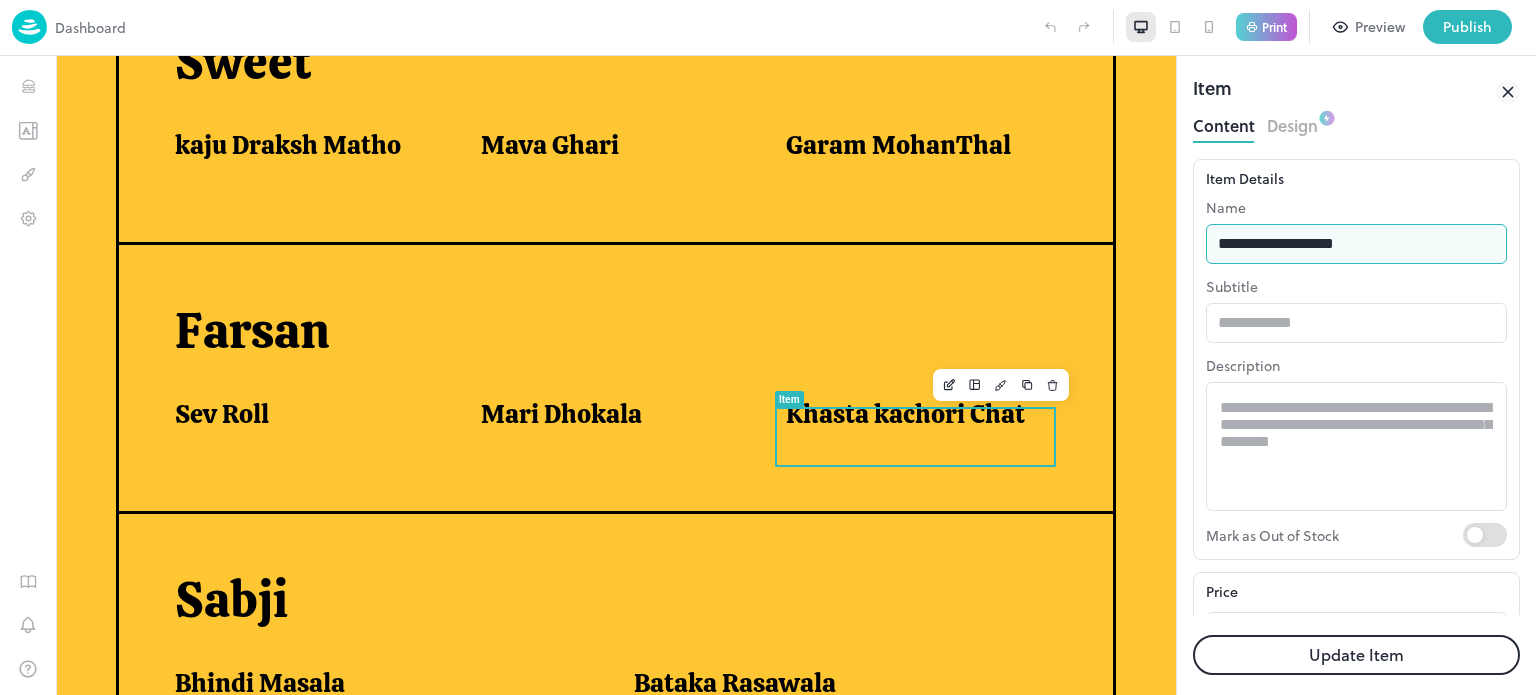 click on "**********" at bounding box center (1356, 244) 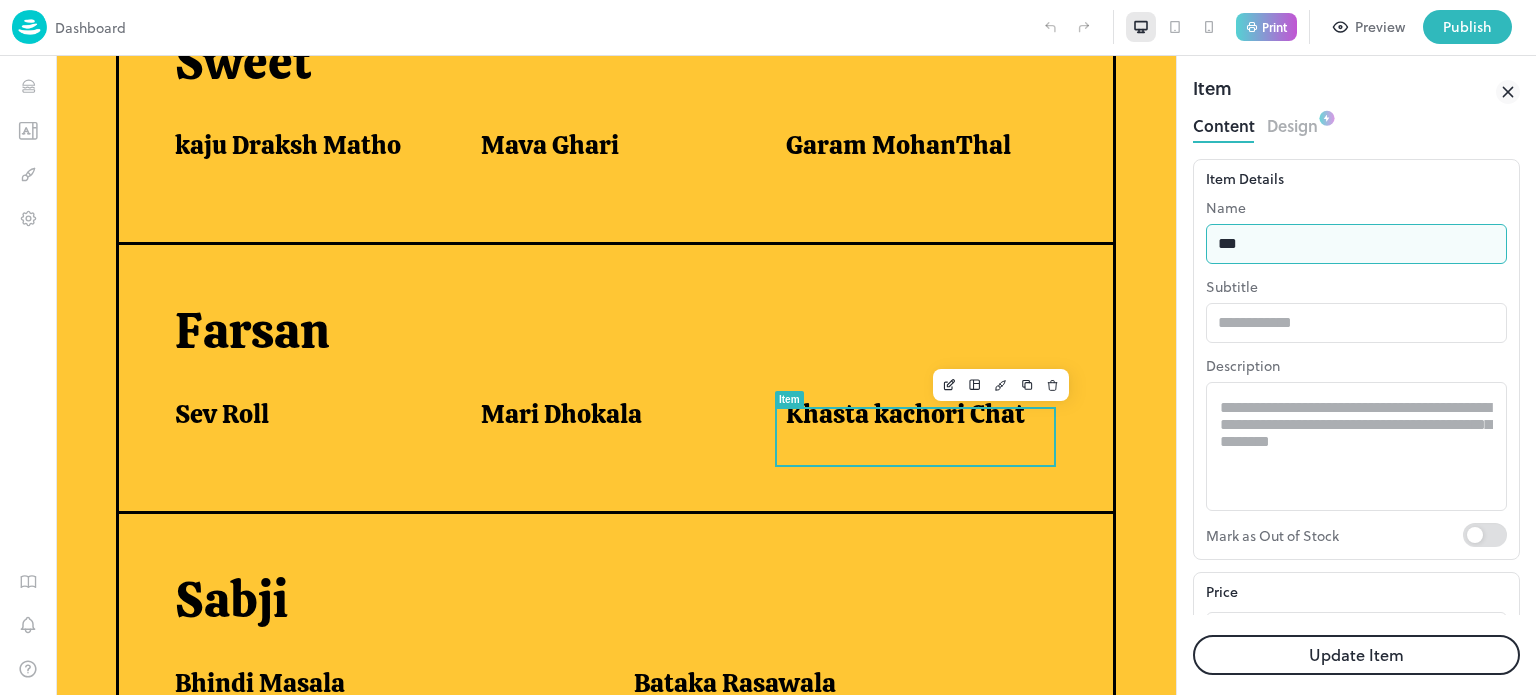 type on "**********" 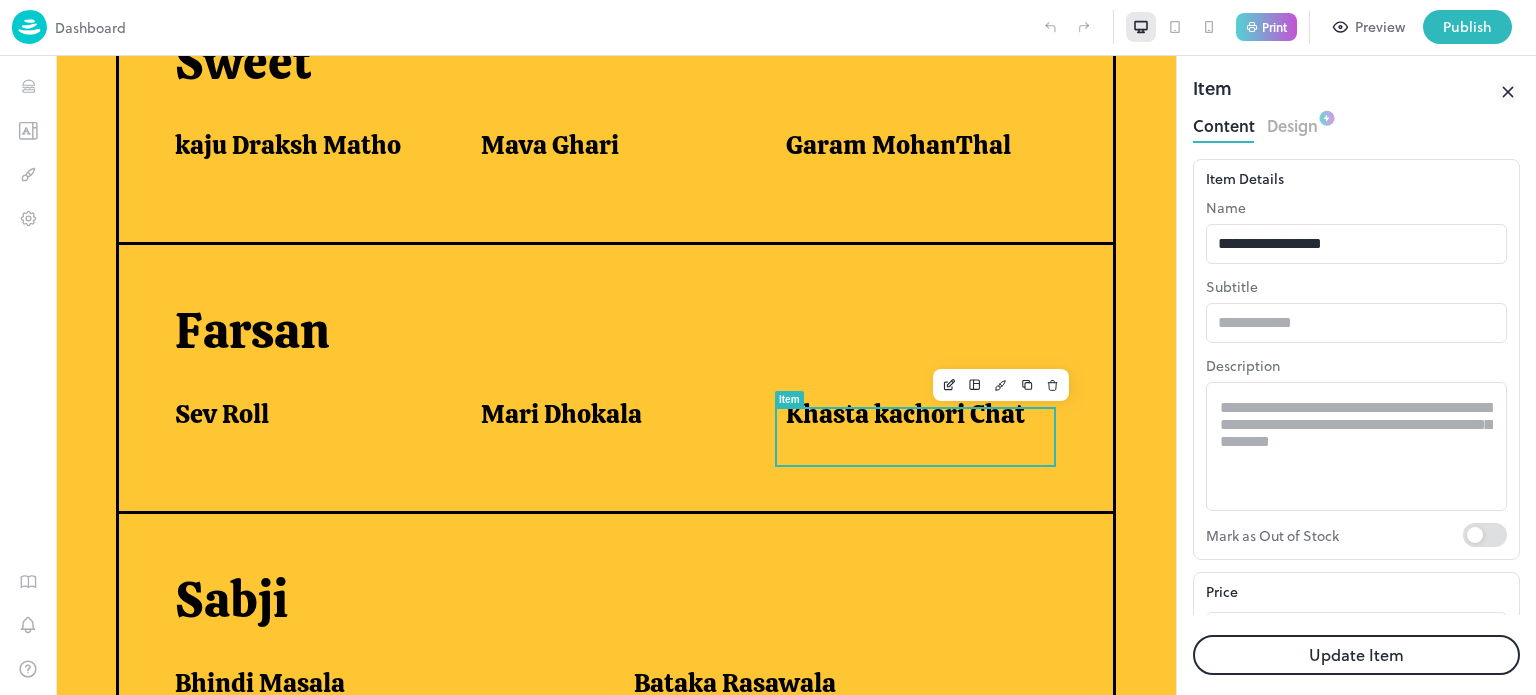 click on "Update Item" at bounding box center (1356, 655) 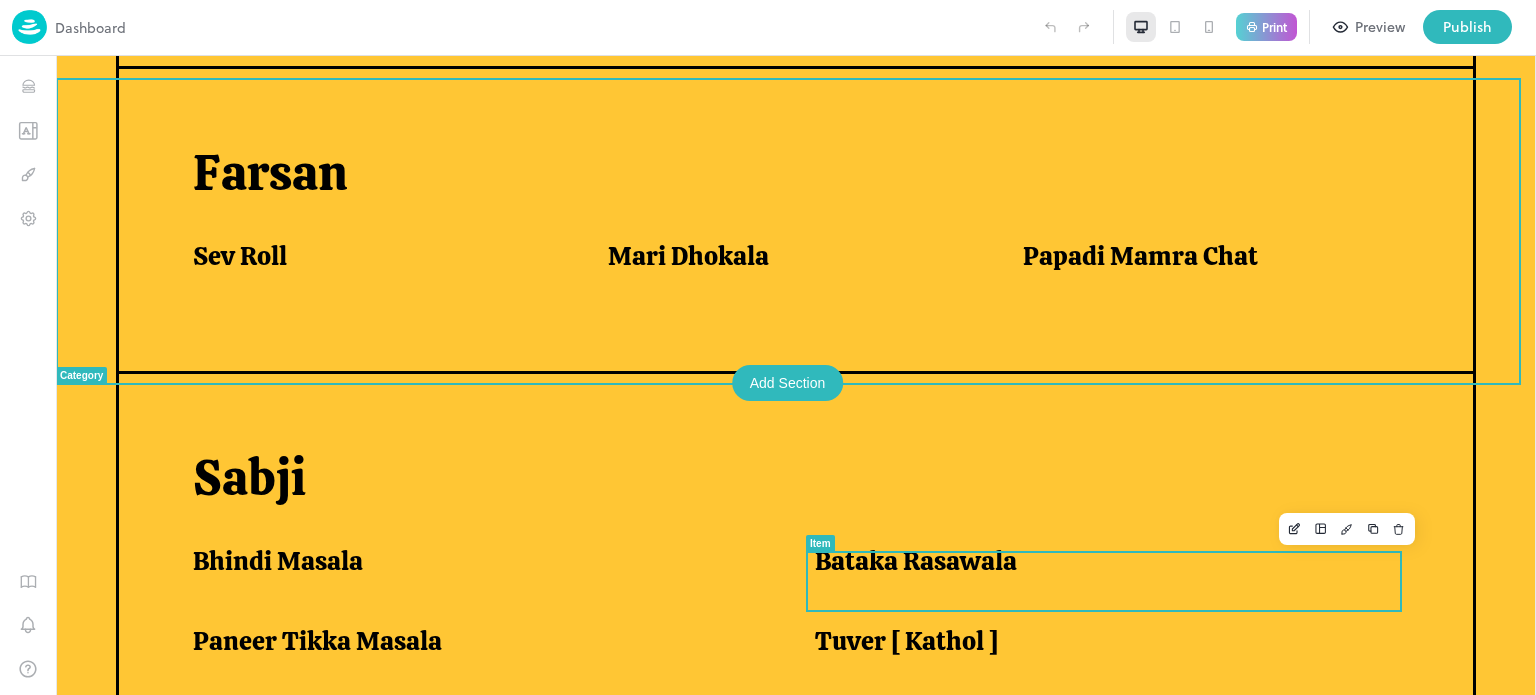 scroll, scrollTop: 1188, scrollLeft: 0, axis: vertical 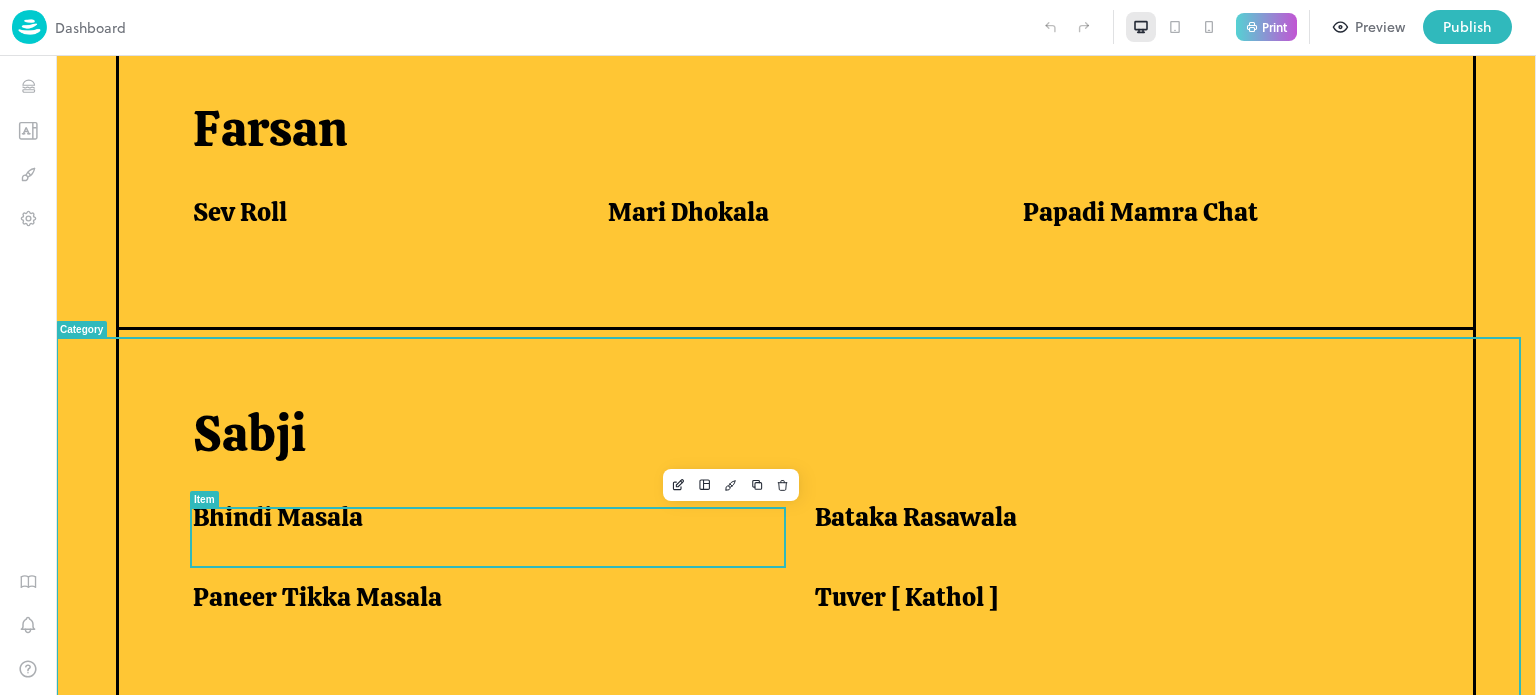 click on "Bhindi Masala" at bounding box center [479, 517] 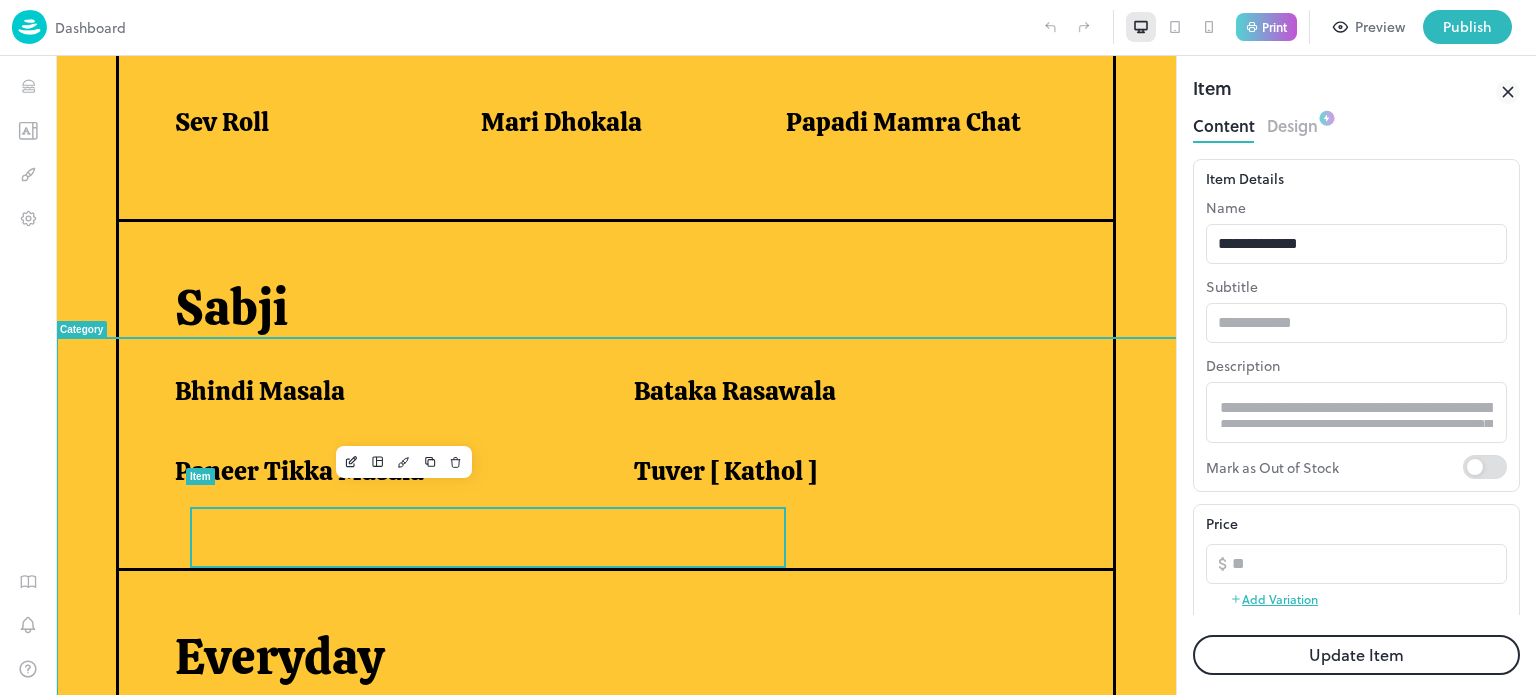 scroll, scrollTop: 0, scrollLeft: 0, axis: both 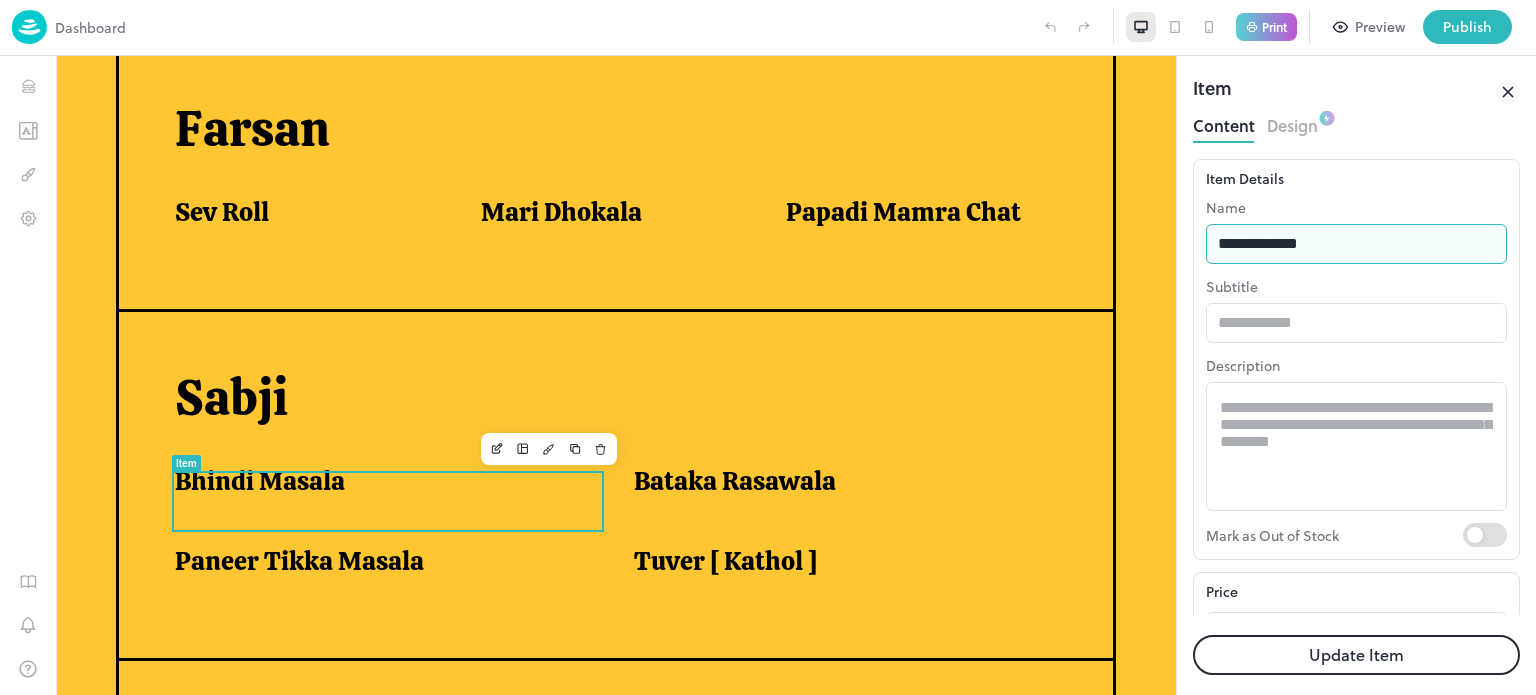 click on "**********" at bounding box center (1356, 244) 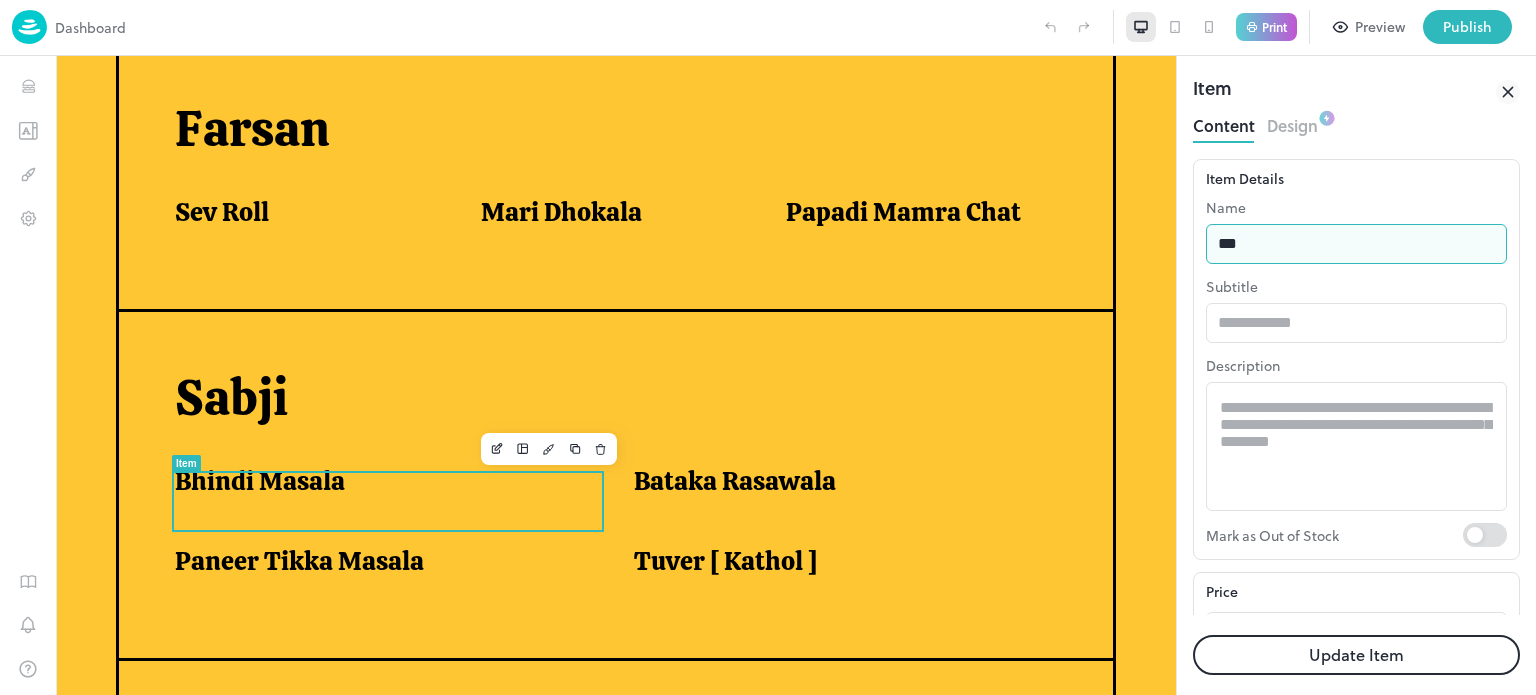 type on "**********" 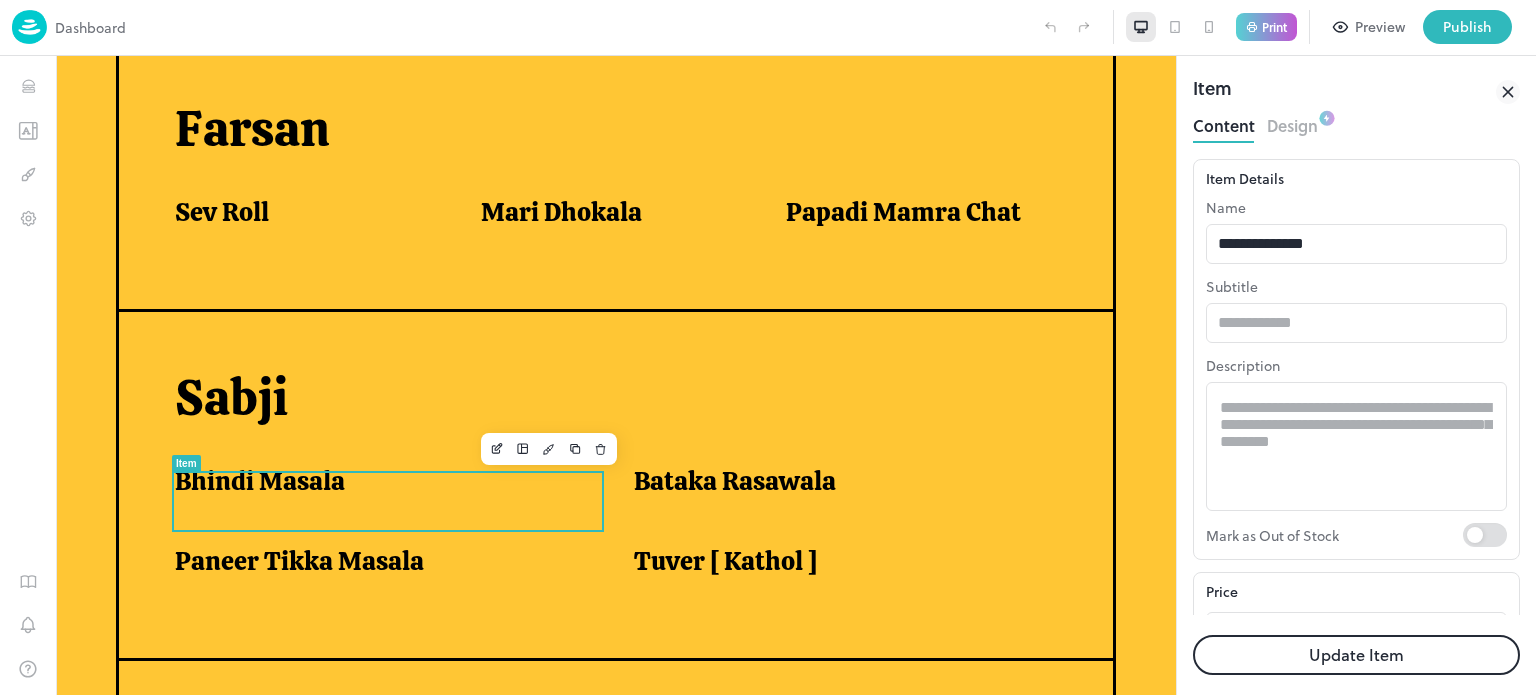click on "Update Item" at bounding box center (1356, 655) 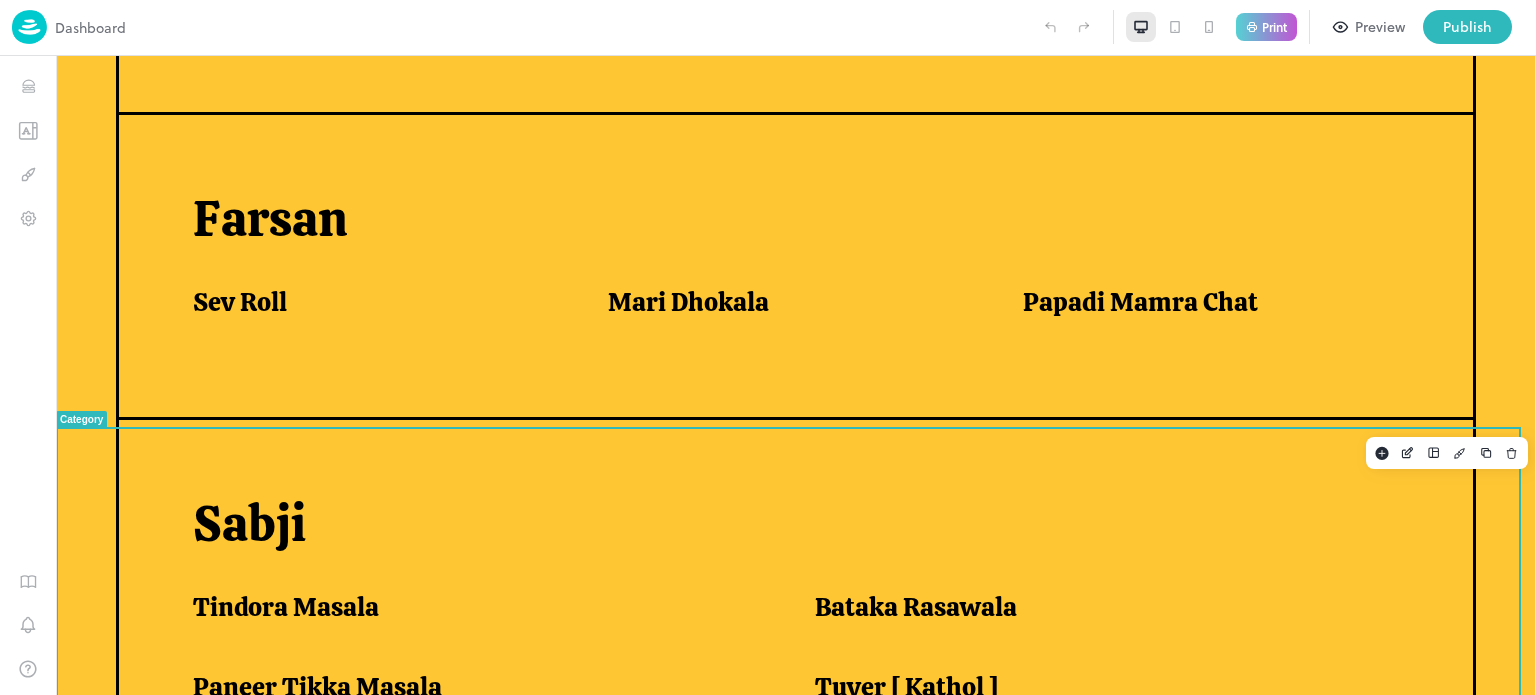 scroll, scrollTop: 1188, scrollLeft: 0, axis: vertical 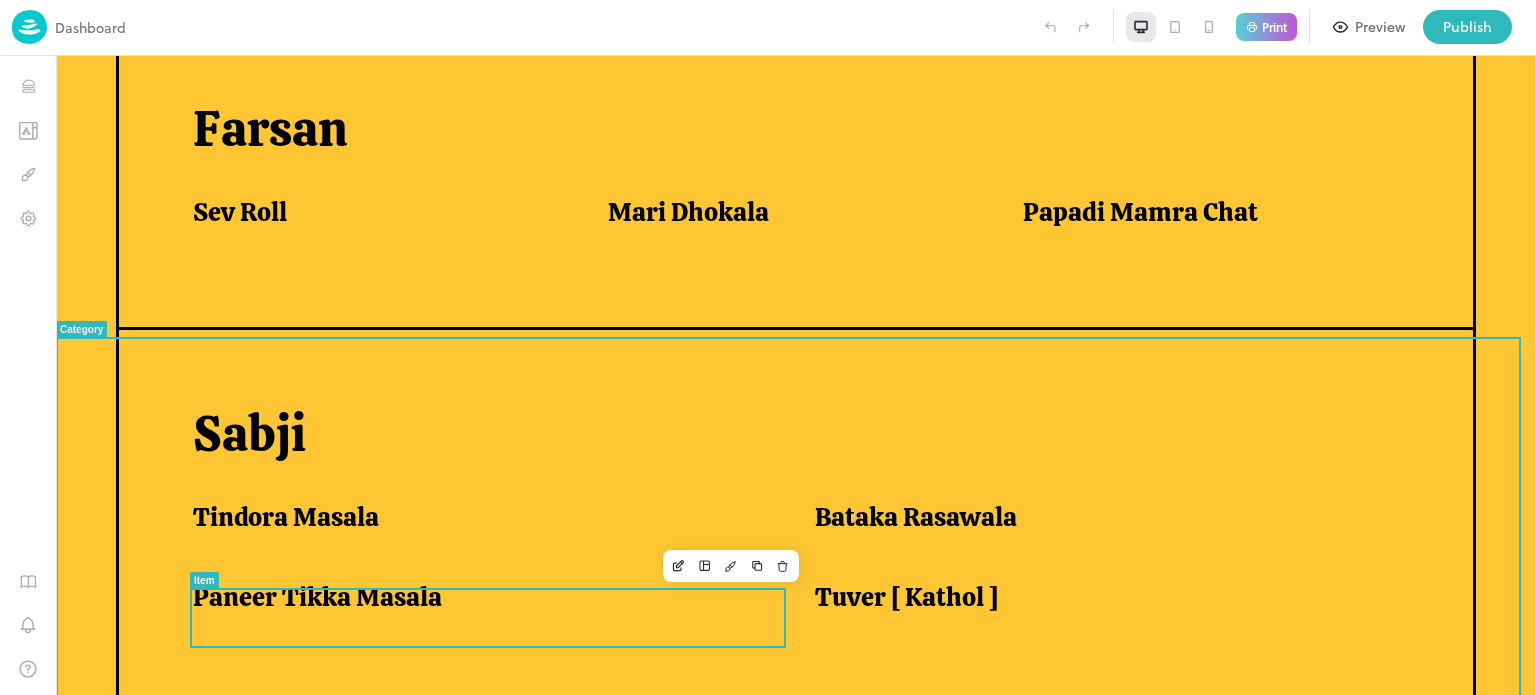 click on "Paneer Tikka Masala" at bounding box center (317, 597) 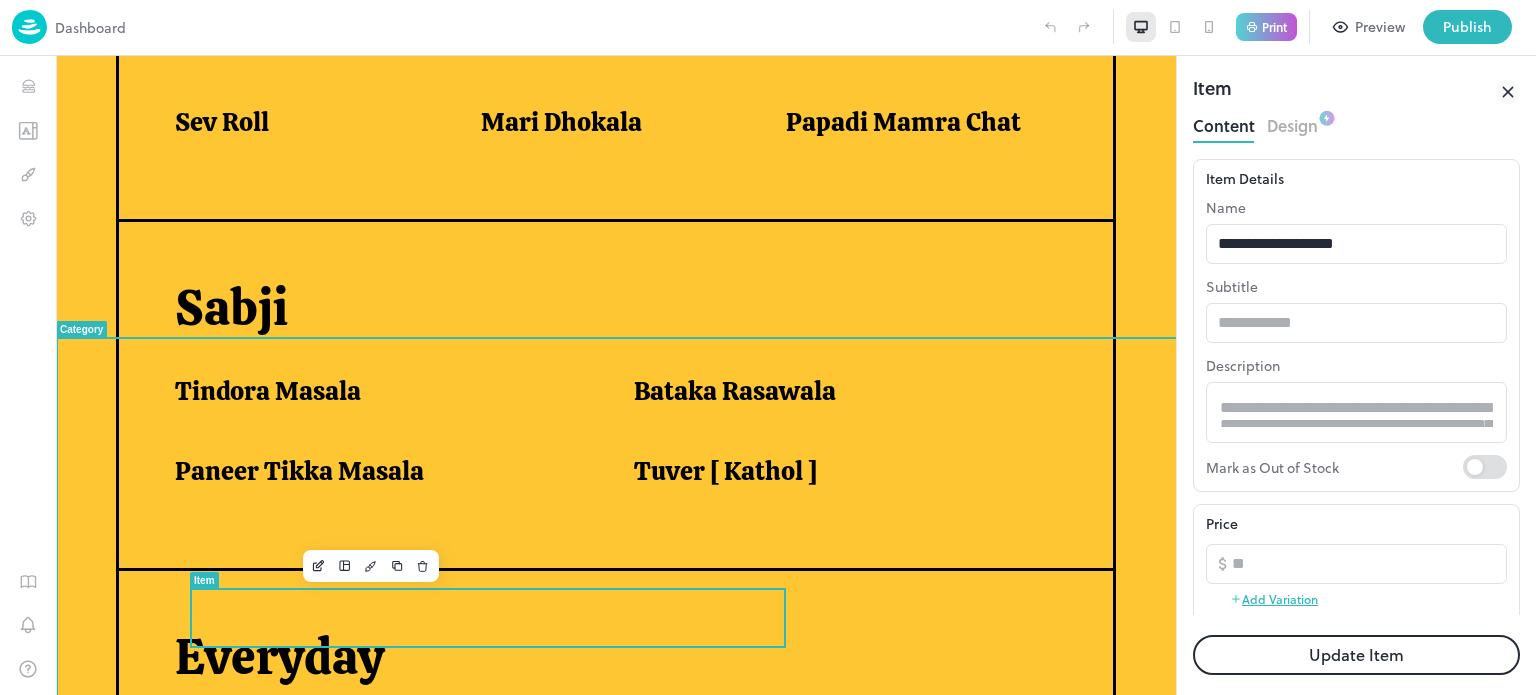 scroll, scrollTop: 1112, scrollLeft: 0, axis: vertical 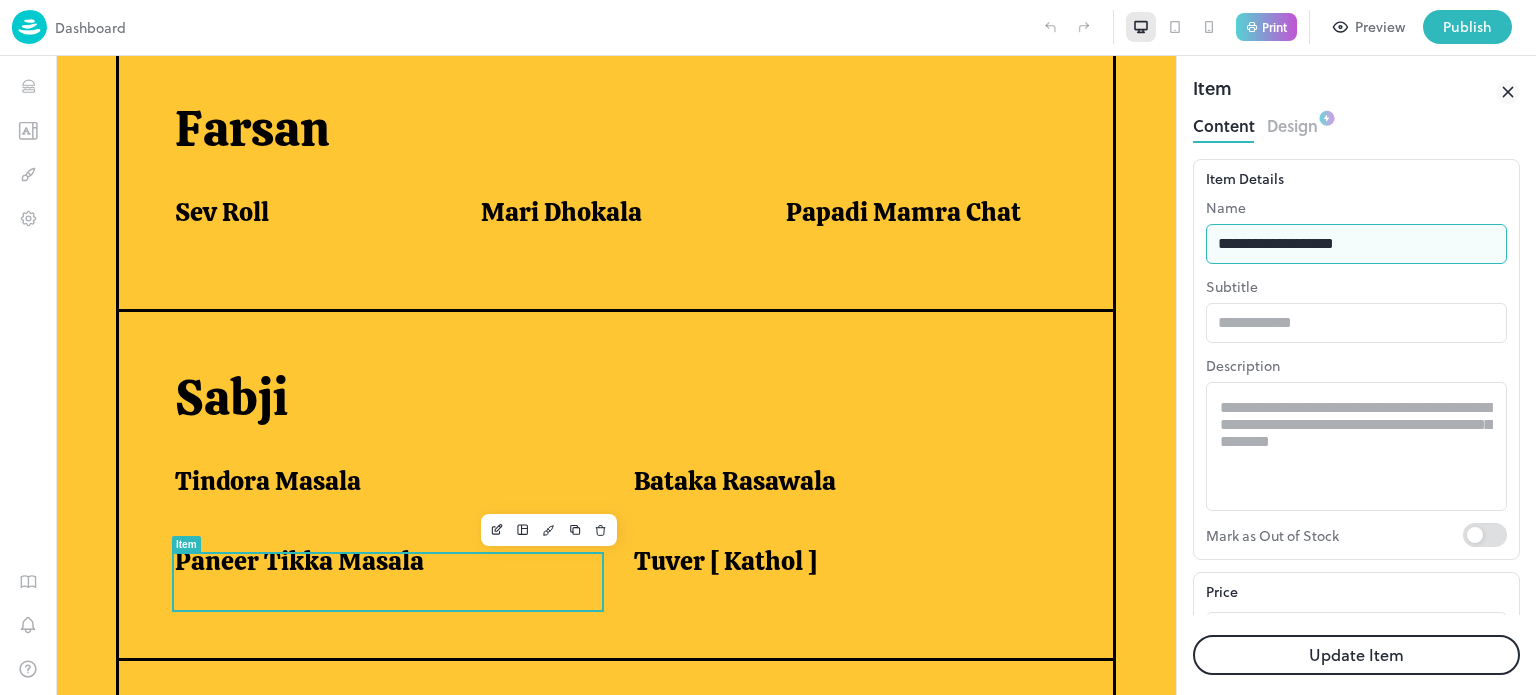 click on "**********" at bounding box center [1356, 244] 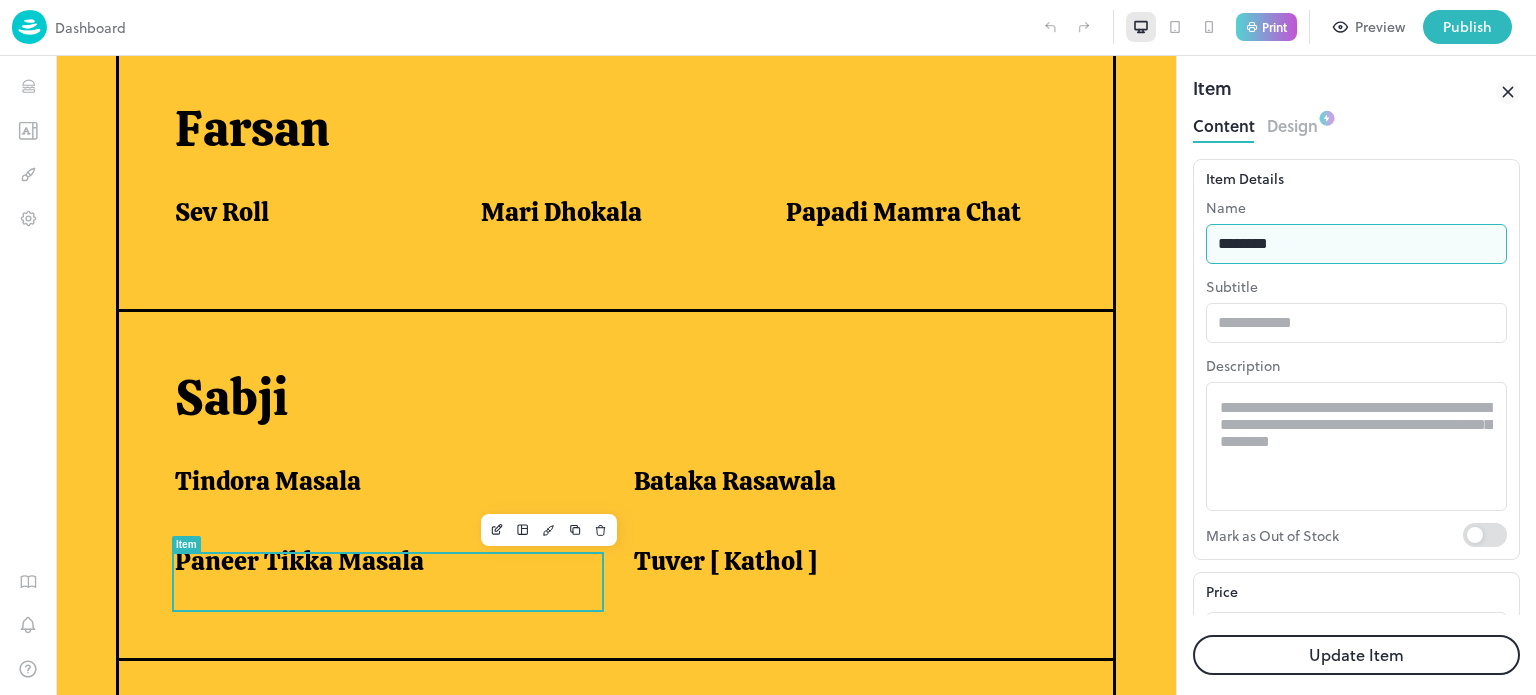 type on "**********" 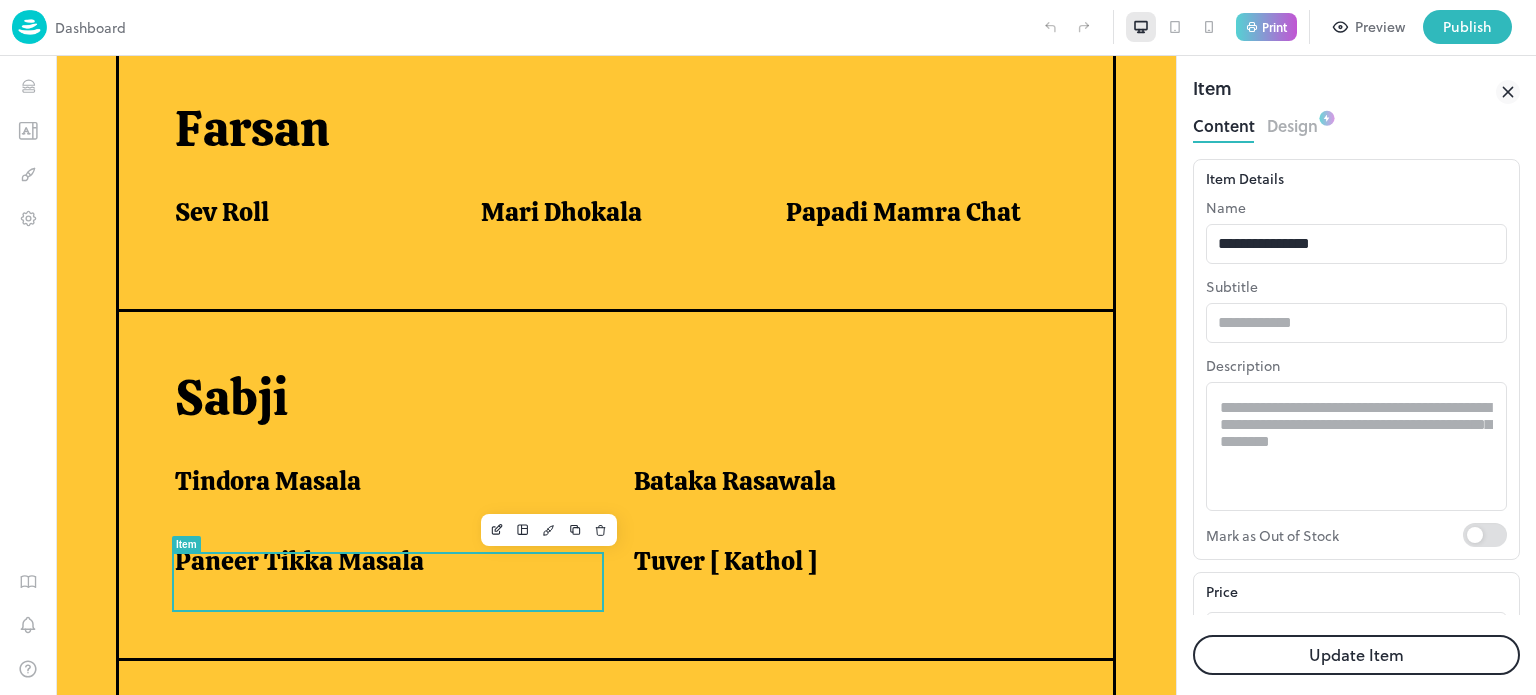 click on "Update Item" at bounding box center (1356, 655) 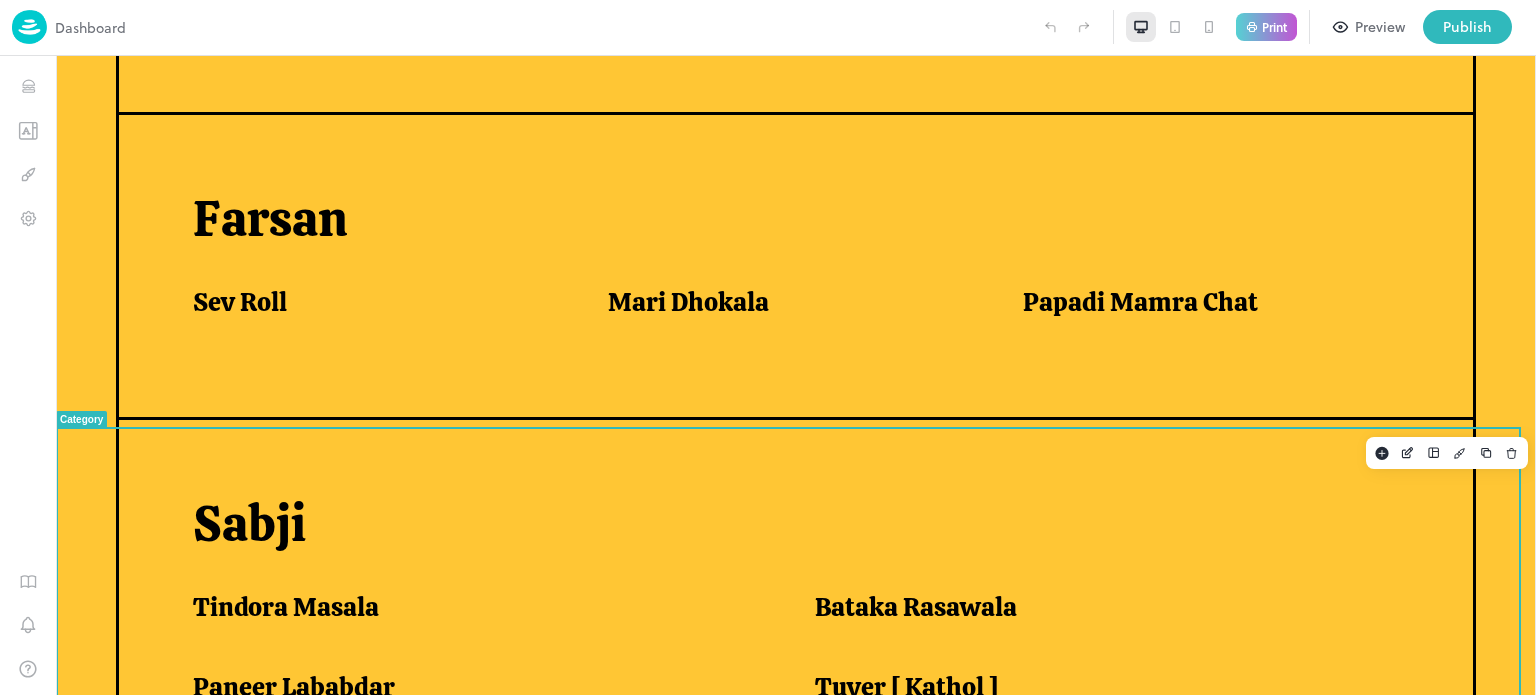 scroll, scrollTop: 1188, scrollLeft: 0, axis: vertical 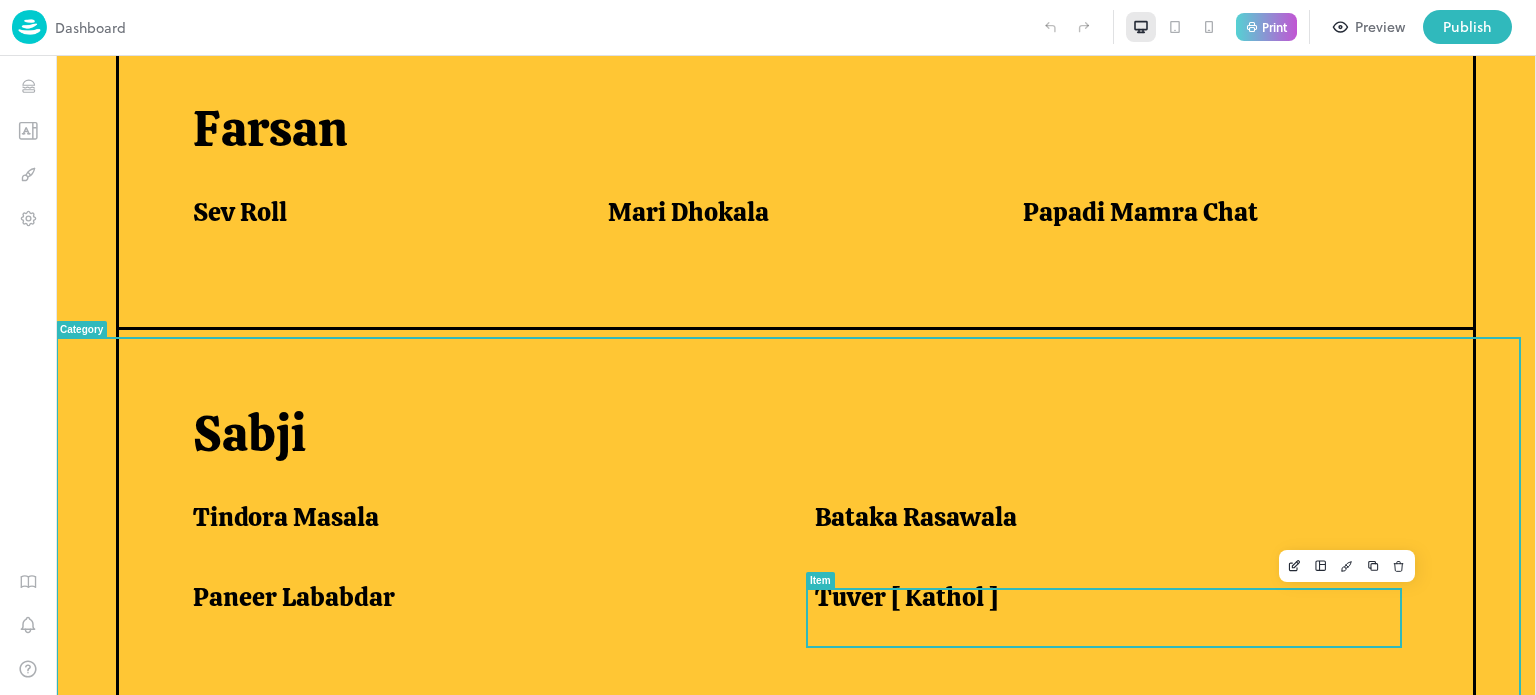 click on "Tuver [ Kathol ]" at bounding box center [906, 597] 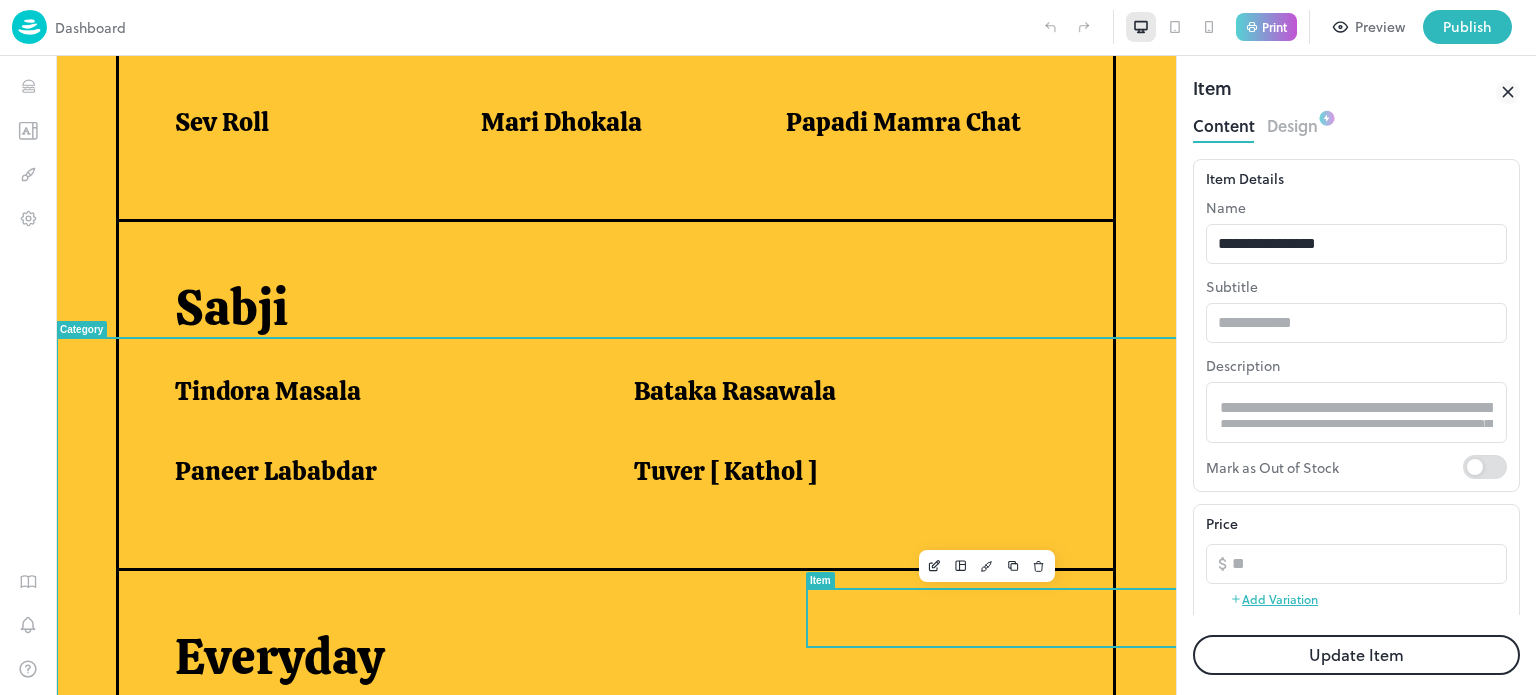 scroll, scrollTop: 1099, scrollLeft: 0, axis: vertical 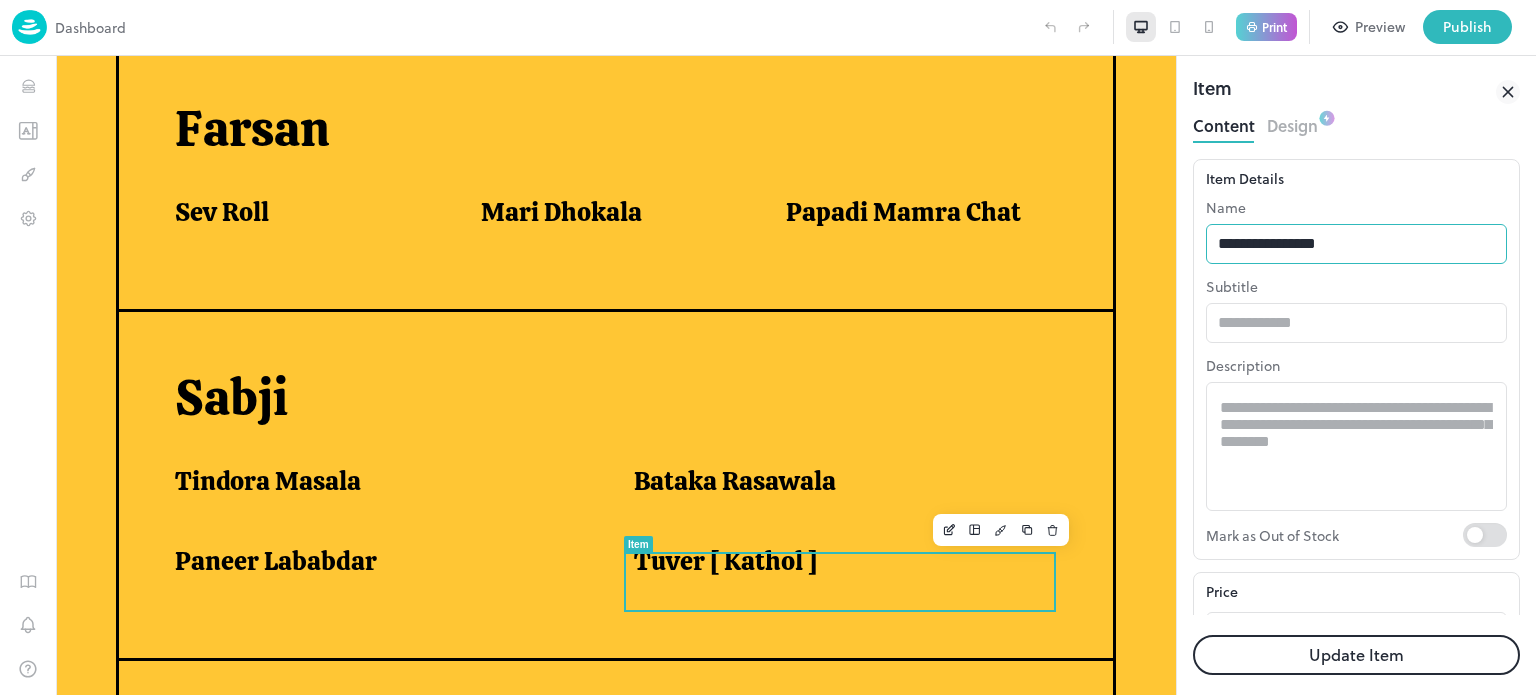 click on "**********" at bounding box center (1356, 244) 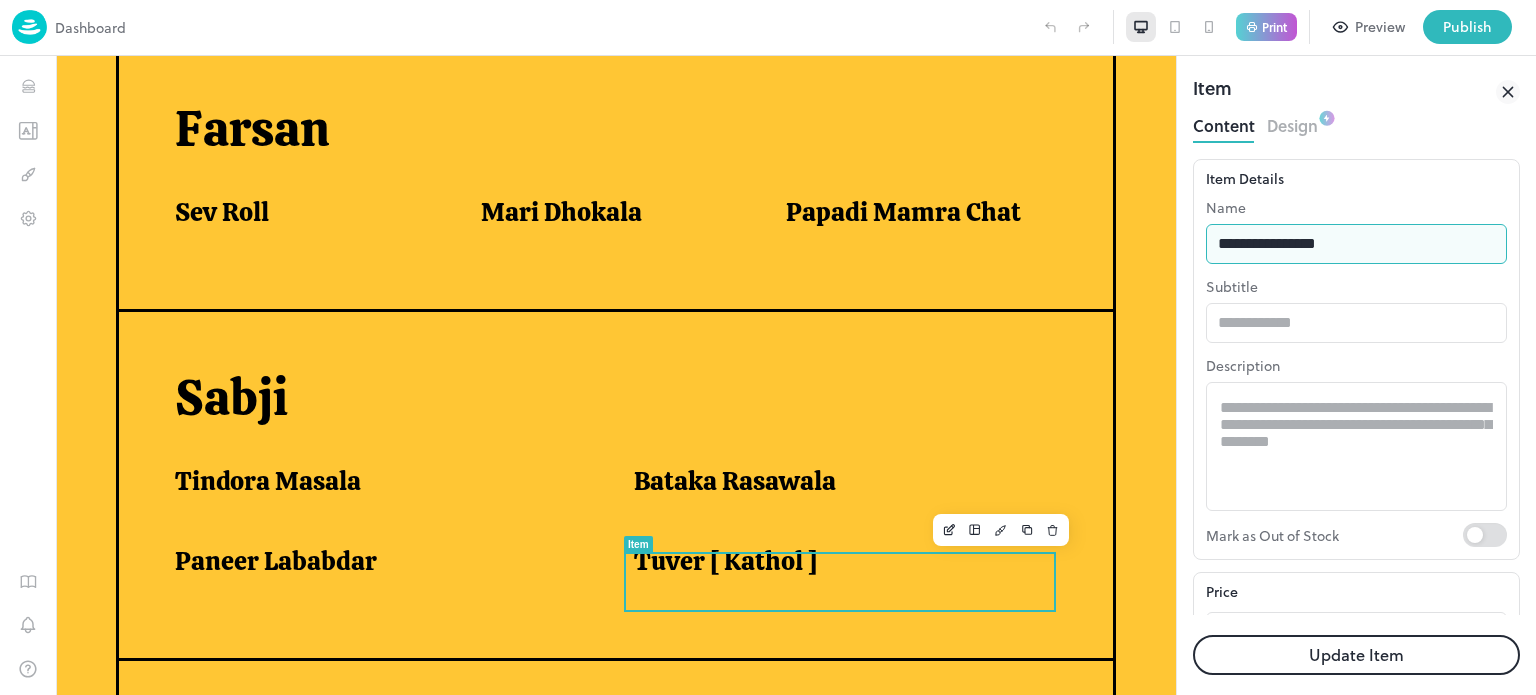 click on "**********" at bounding box center (1356, 244) 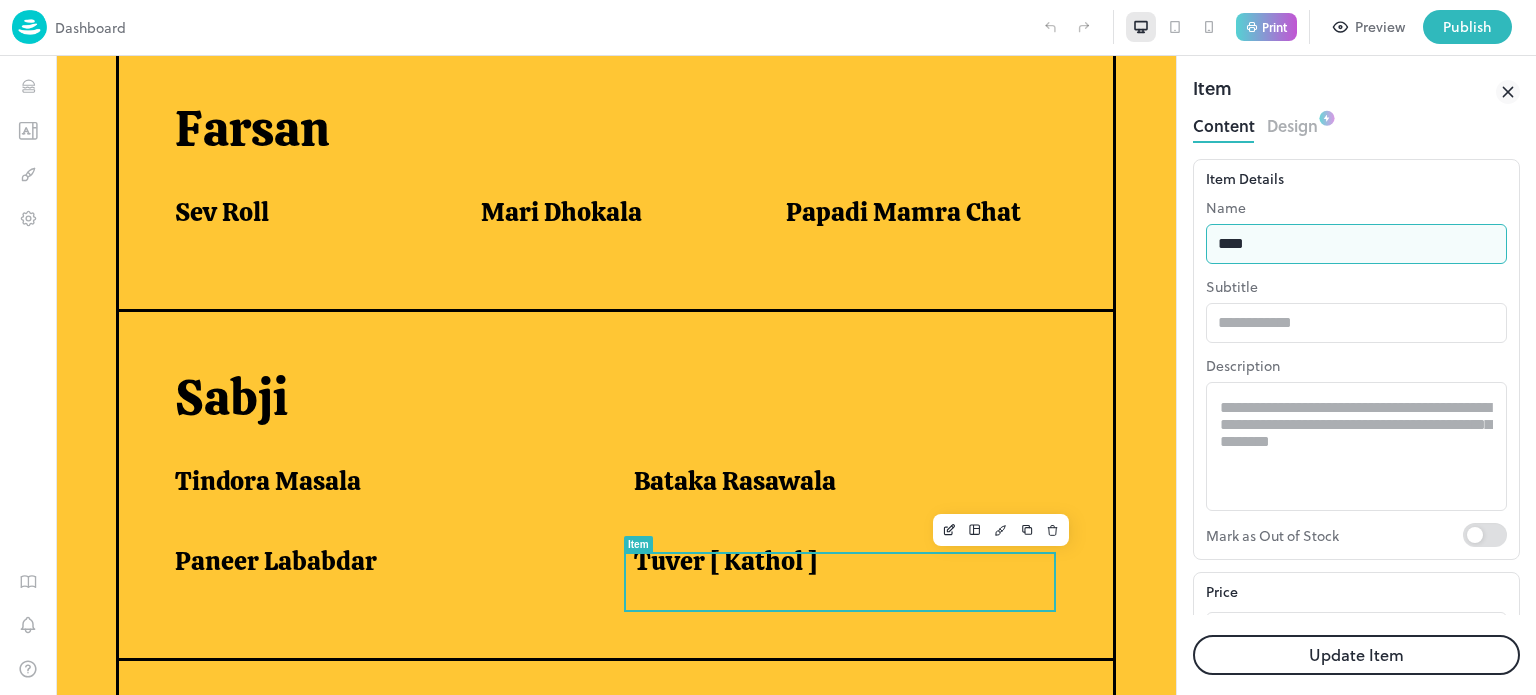type on "**********" 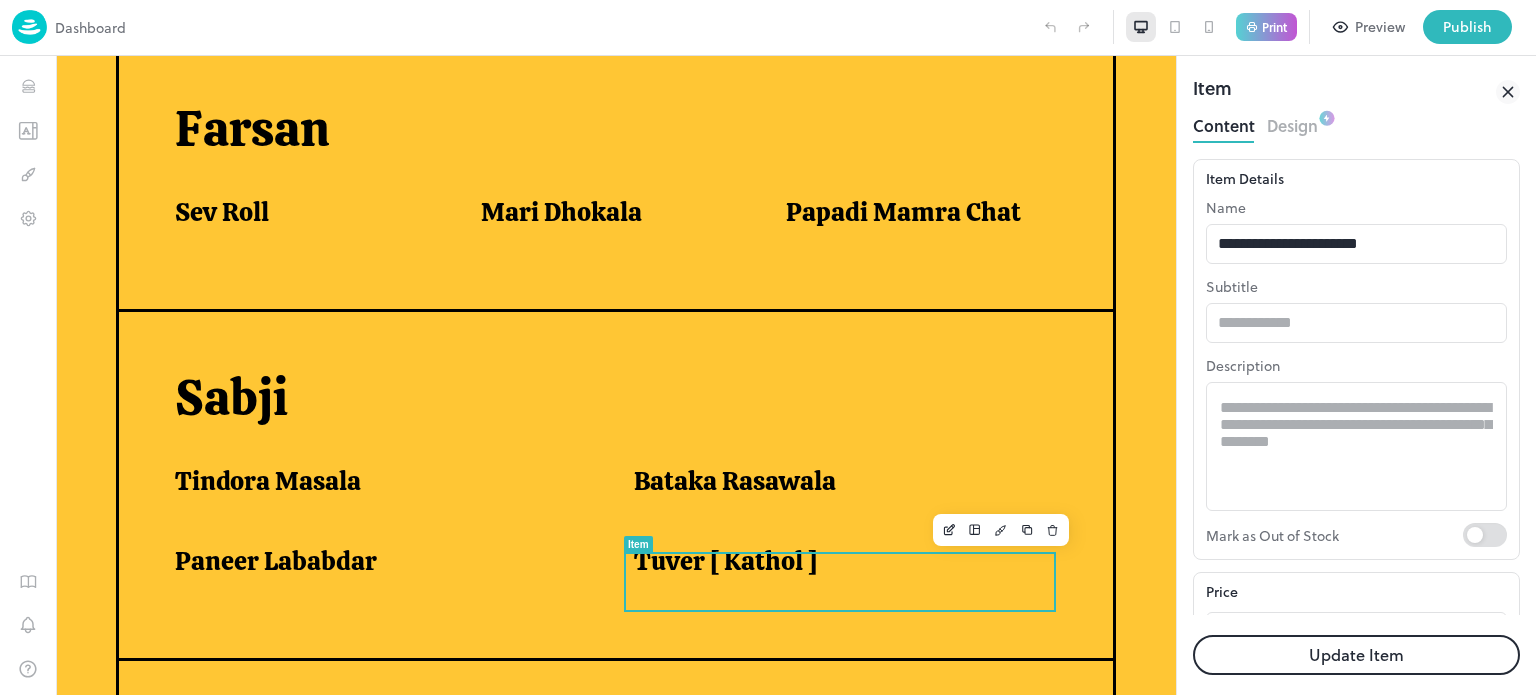 click on "Update Item" at bounding box center (1356, 655) 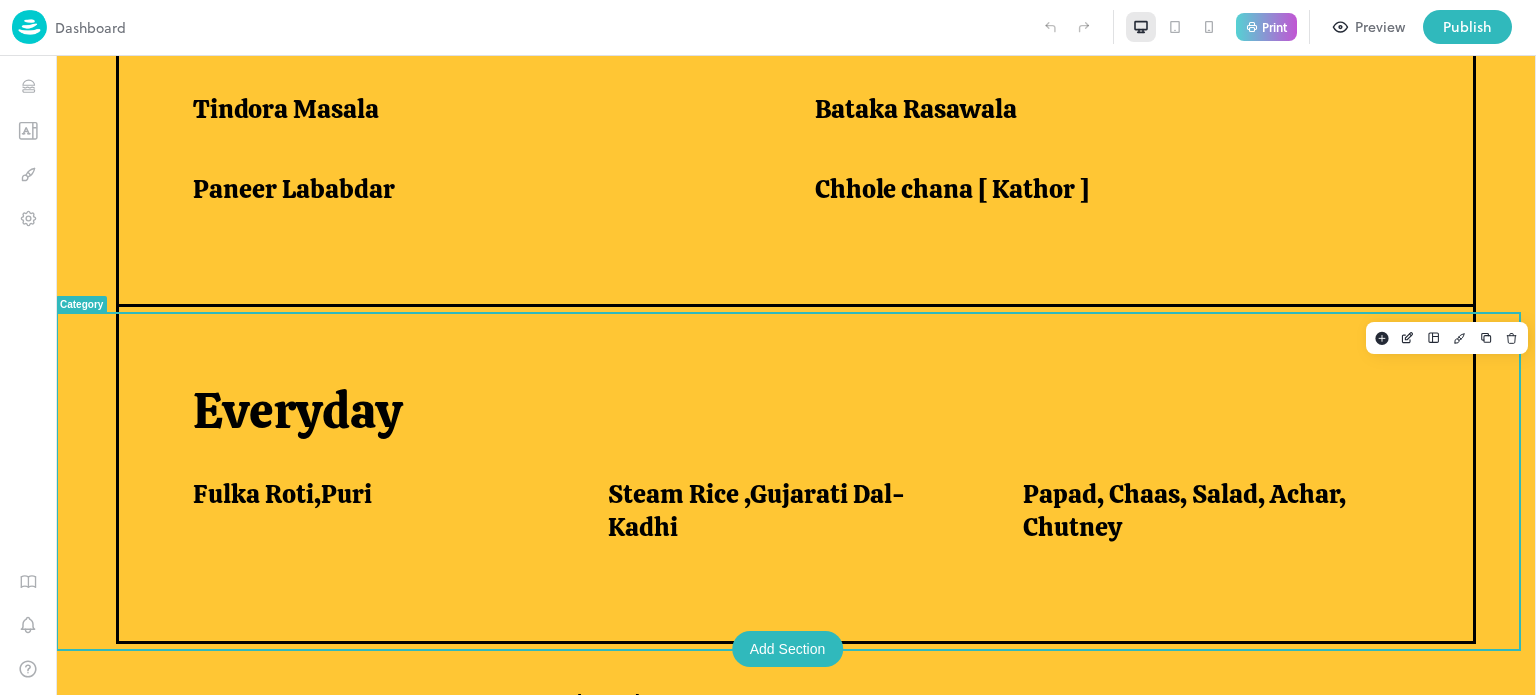 scroll, scrollTop: 1598, scrollLeft: 0, axis: vertical 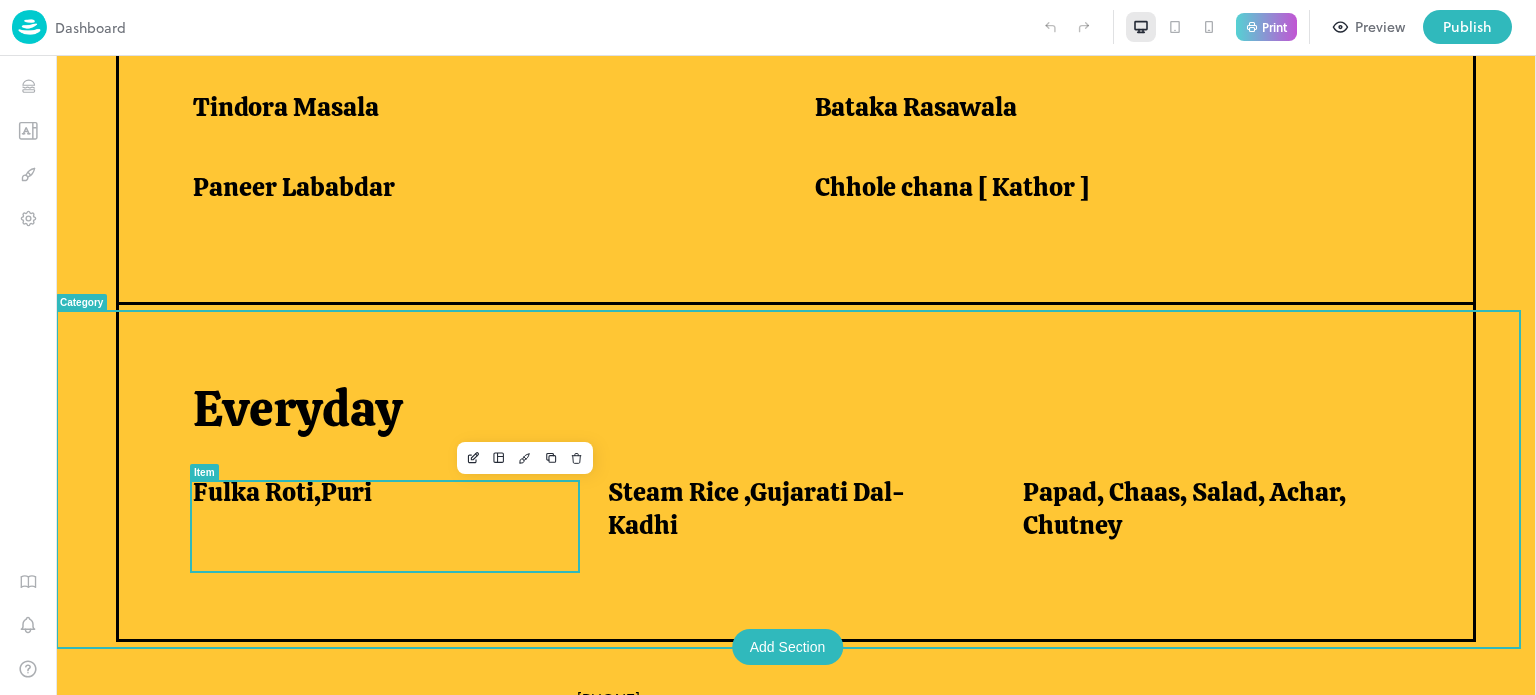 click on "Fulka Roti,Puri" at bounding box center (282, 492) 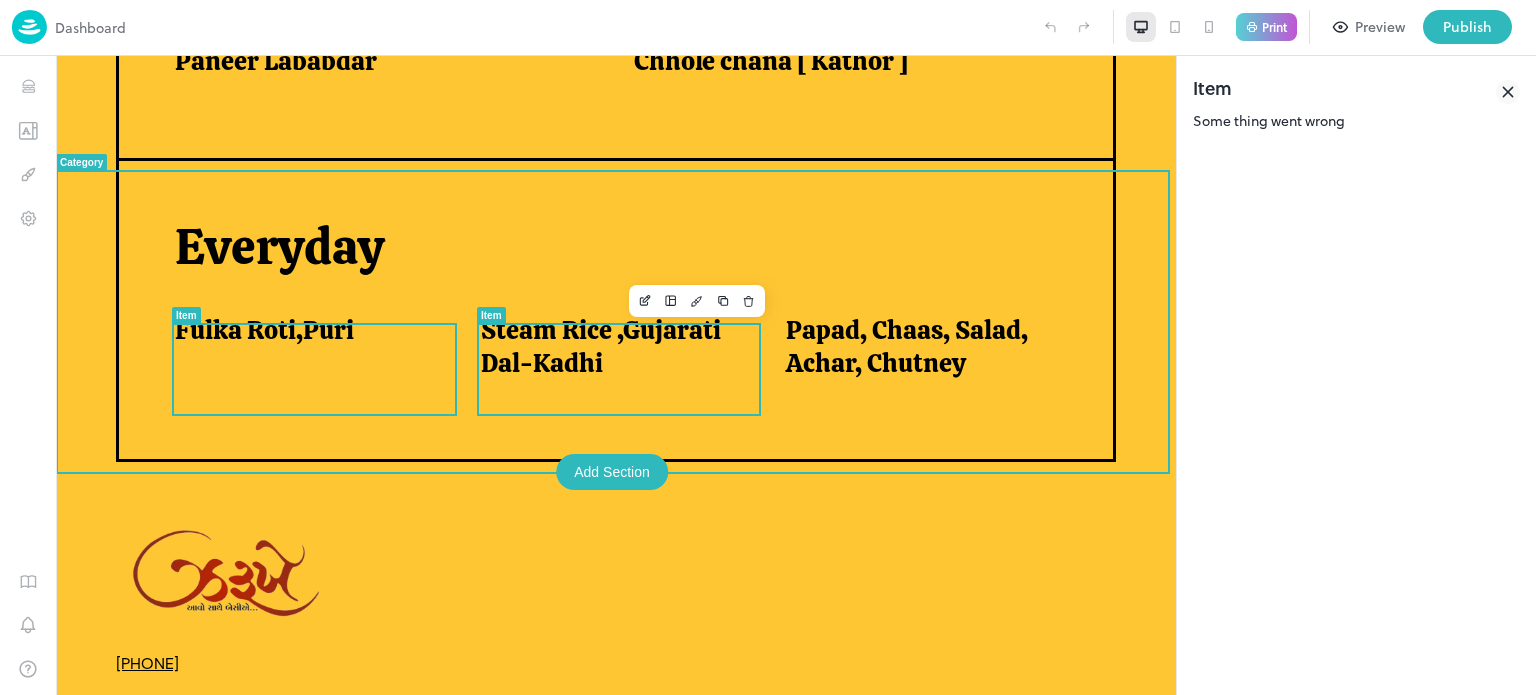 scroll, scrollTop: 1472, scrollLeft: 0, axis: vertical 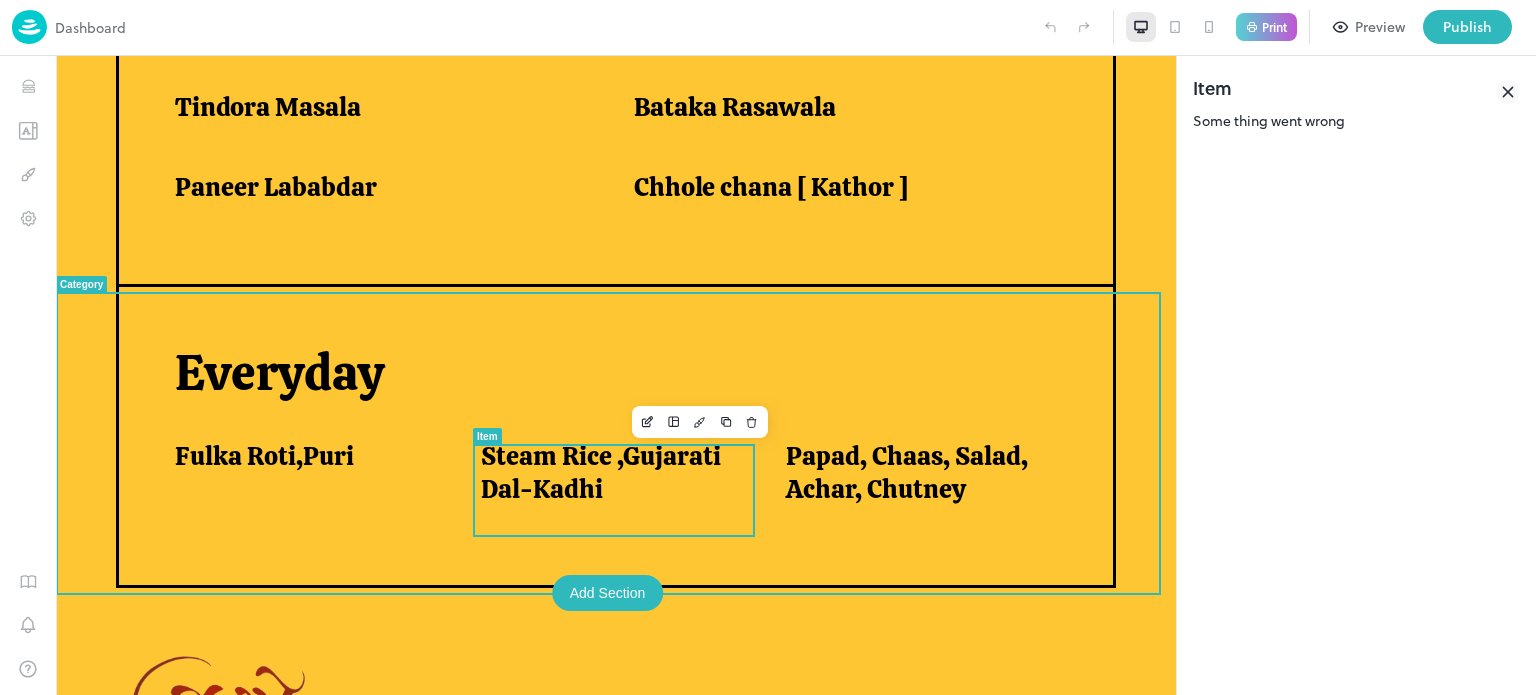 click on "Steam Rice ,Gujarati Dal-Kadhi" at bounding box center (622, 484) 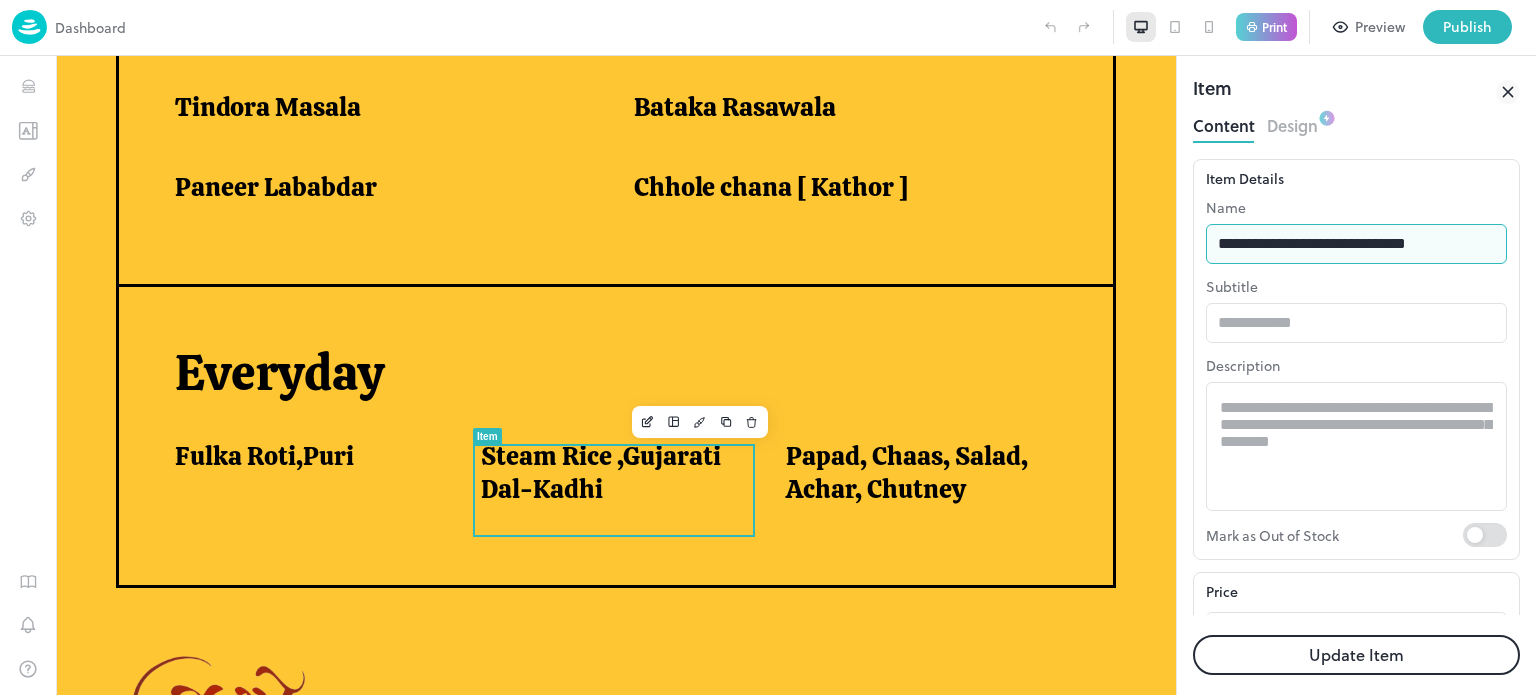 click on "**********" at bounding box center (1356, 244) 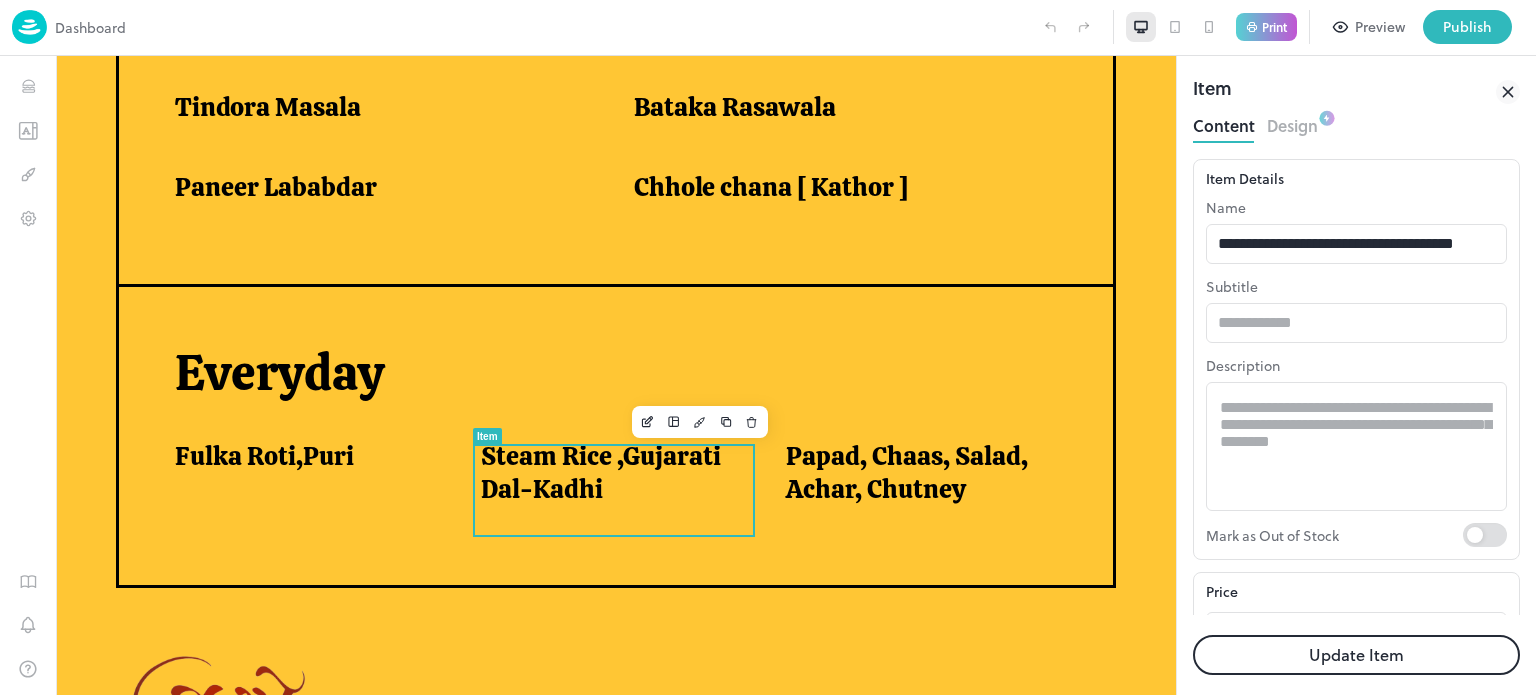click on "Update Item" at bounding box center (1356, 655) 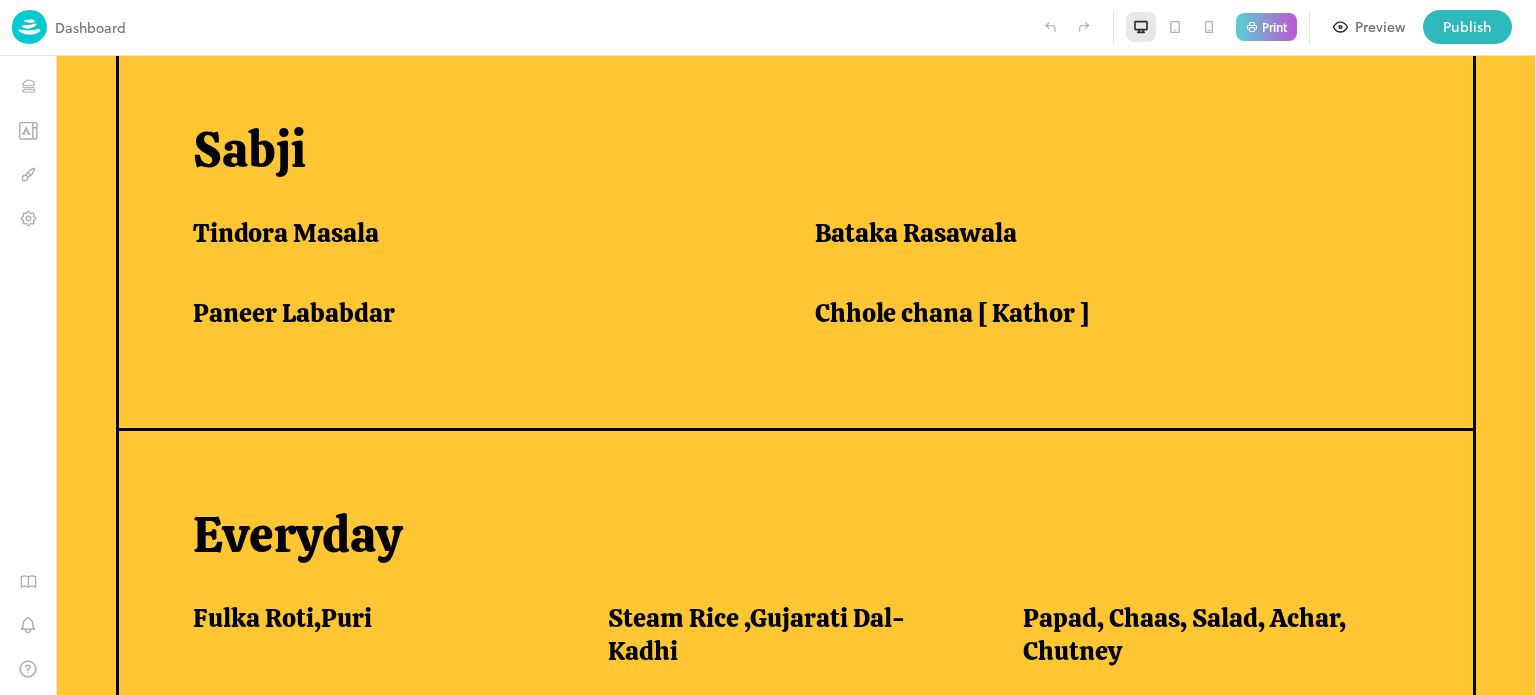 scroll, scrollTop: 1598, scrollLeft: 0, axis: vertical 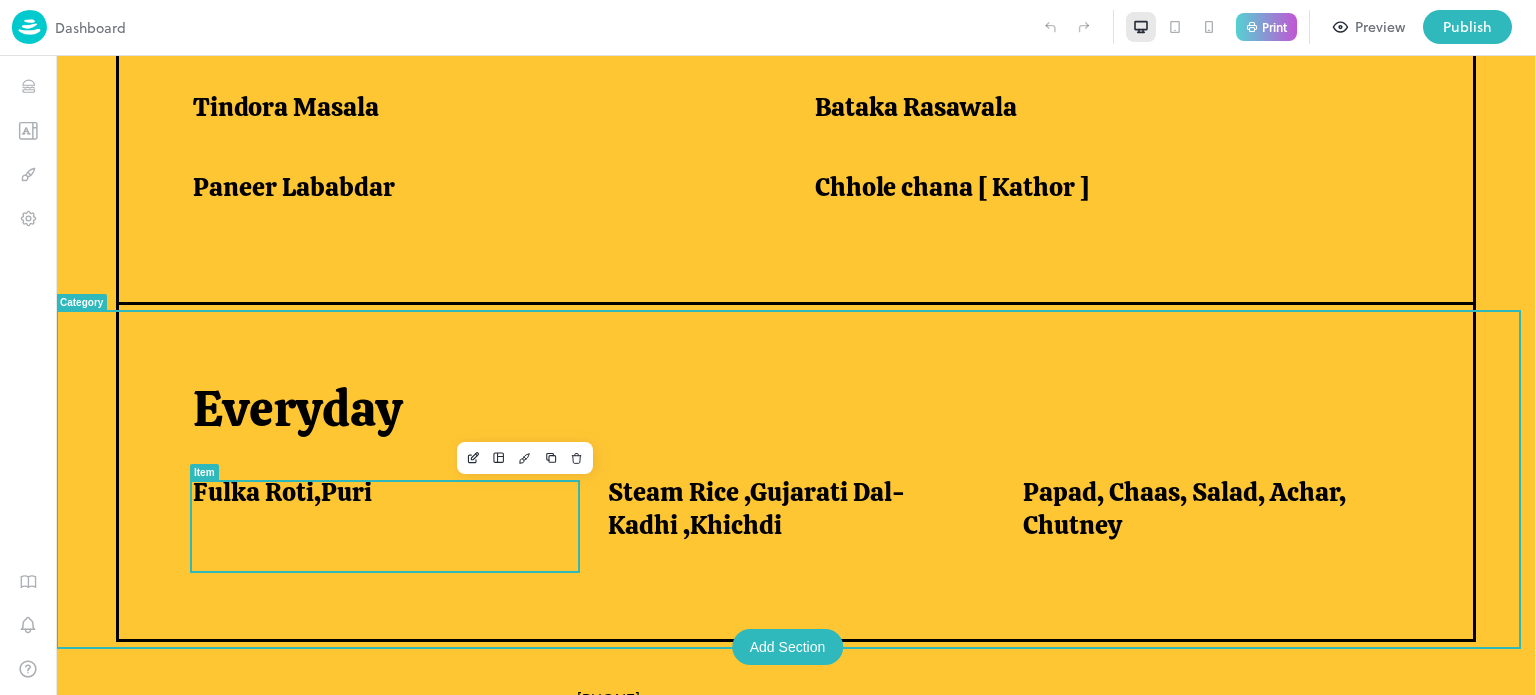 click on "Fulka Roti,Puri" at bounding box center [388, 520] 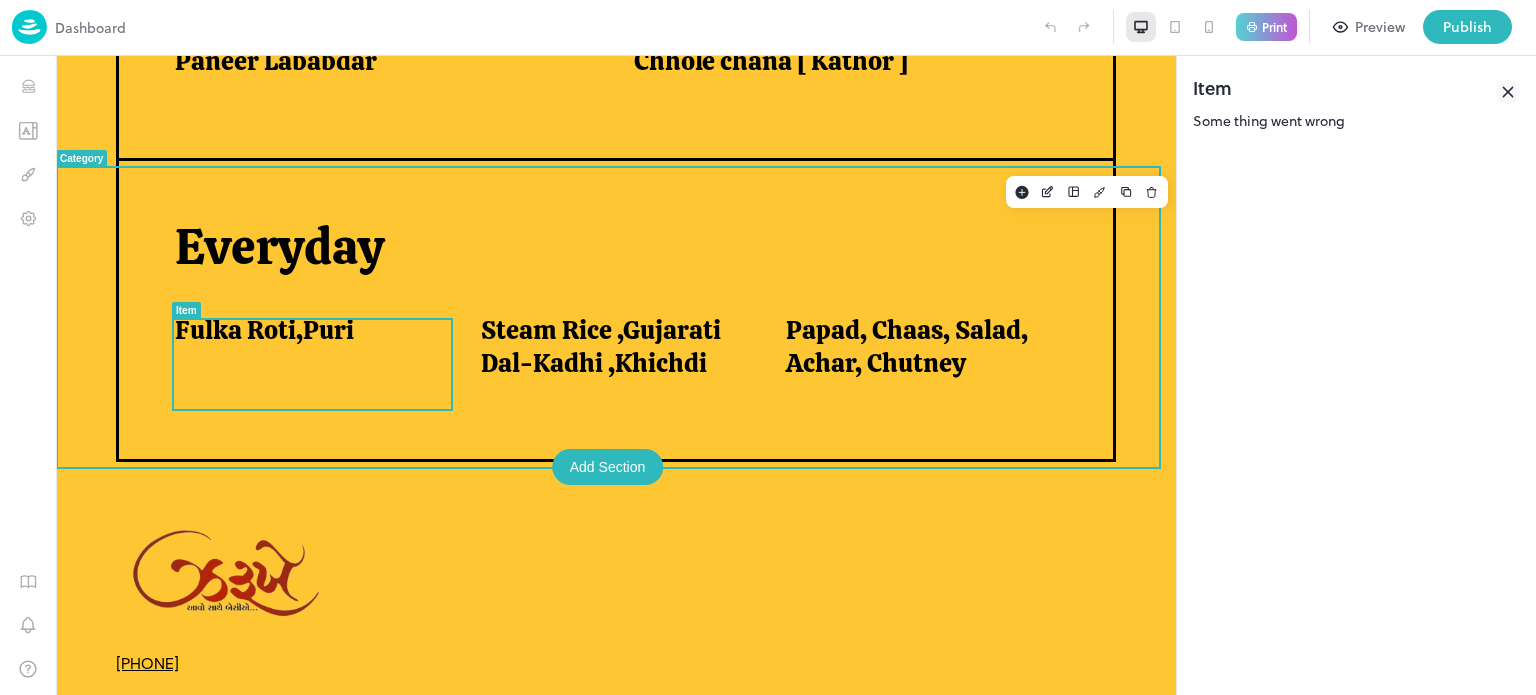 scroll, scrollTop: 1472, scrollLeft: 0, axis: vertical 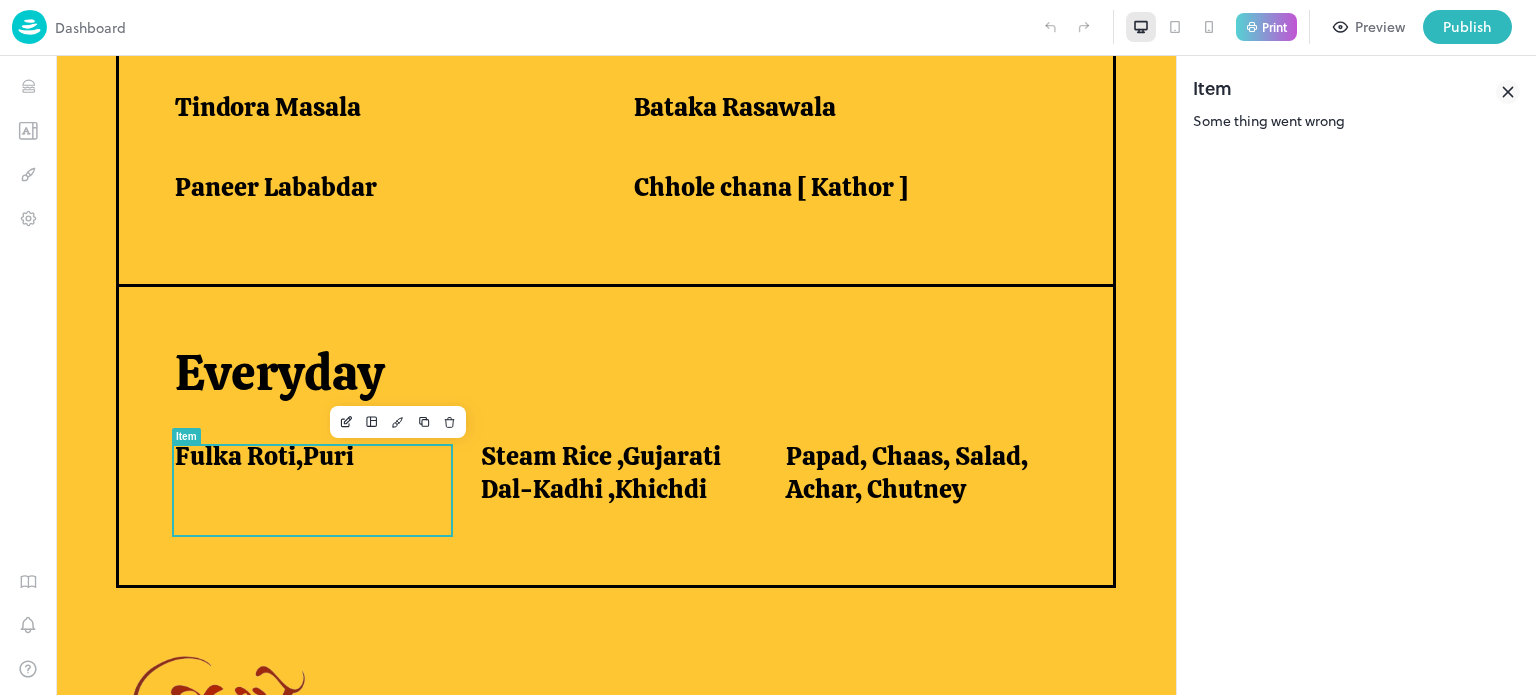 click 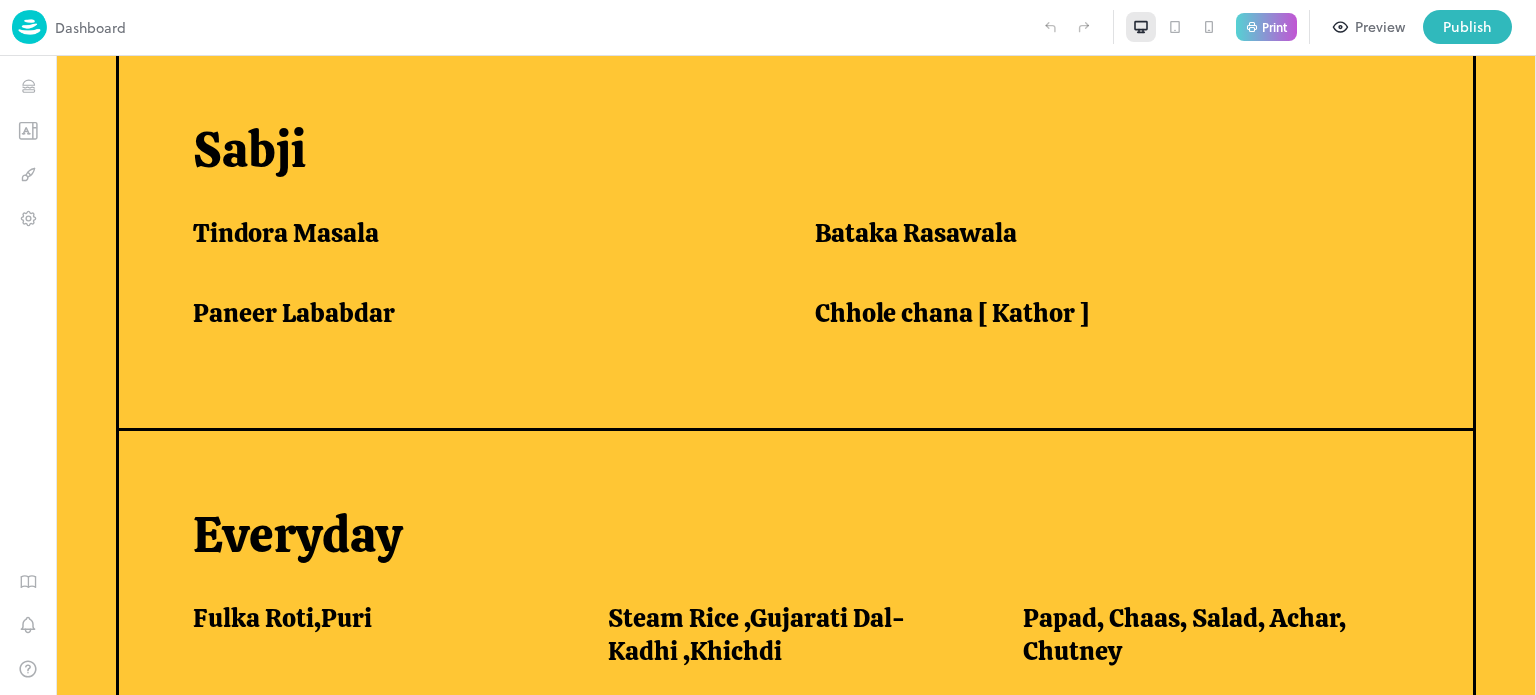 scroll, scrollTop: 1598, scrollLeft: 0, axis: vertical 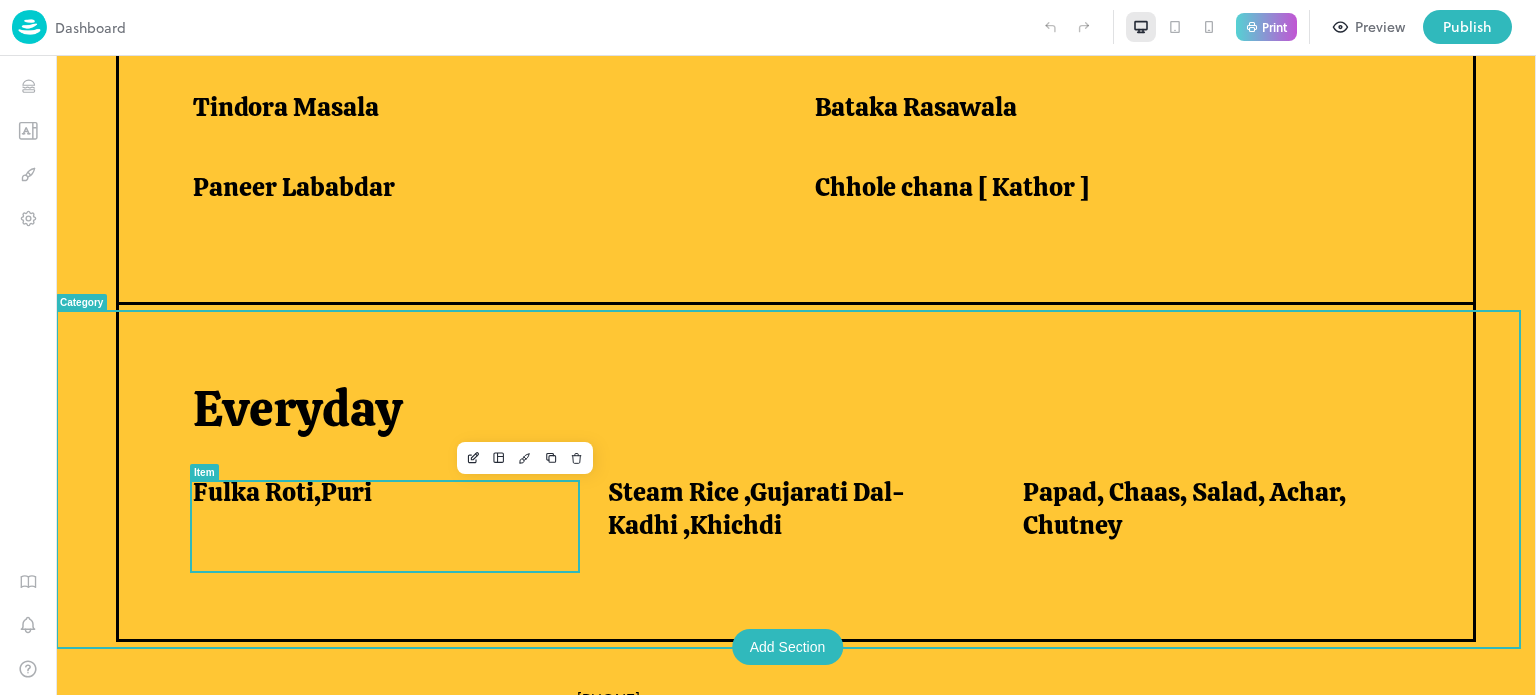 click on "Fulka Roti,Puri" at bounding box center [376, 492] 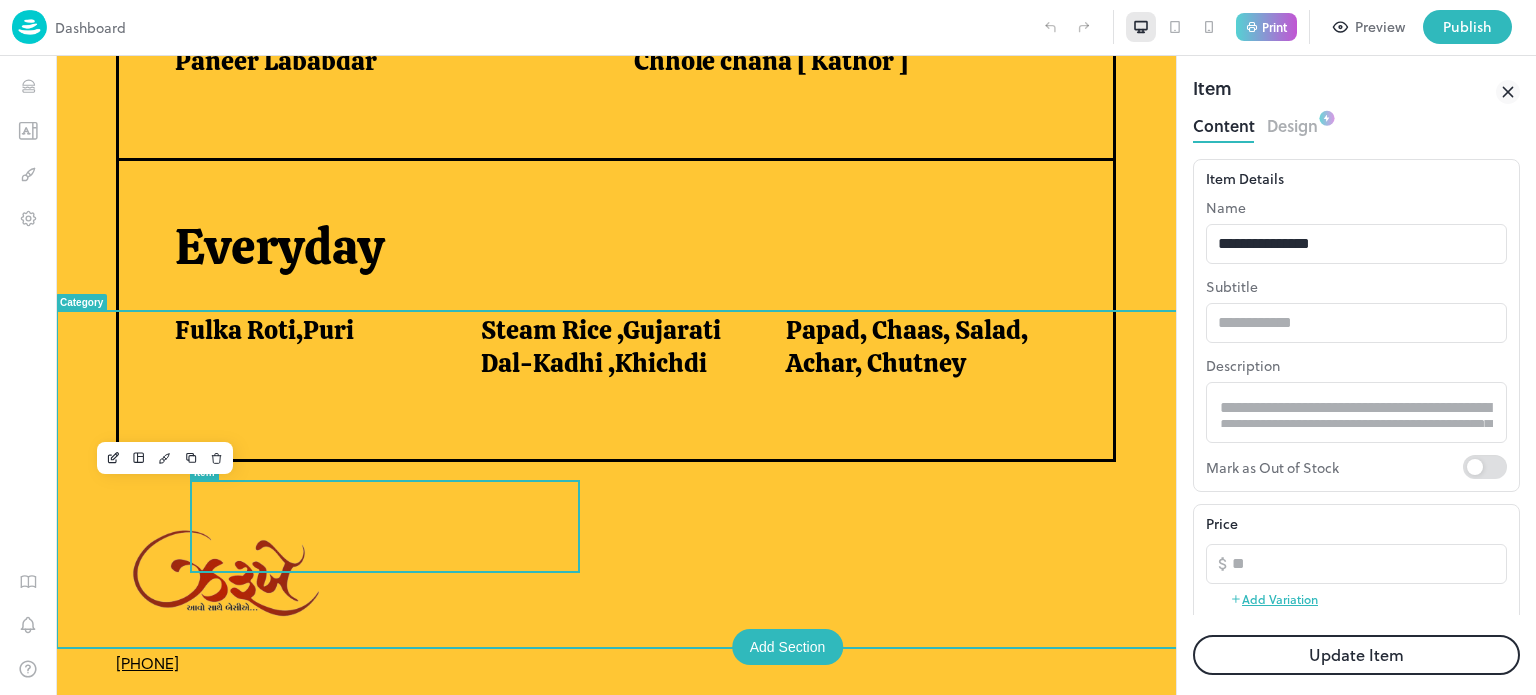 scroll, scrollTop: 1592, scrollLeft: 0, axis: vertical 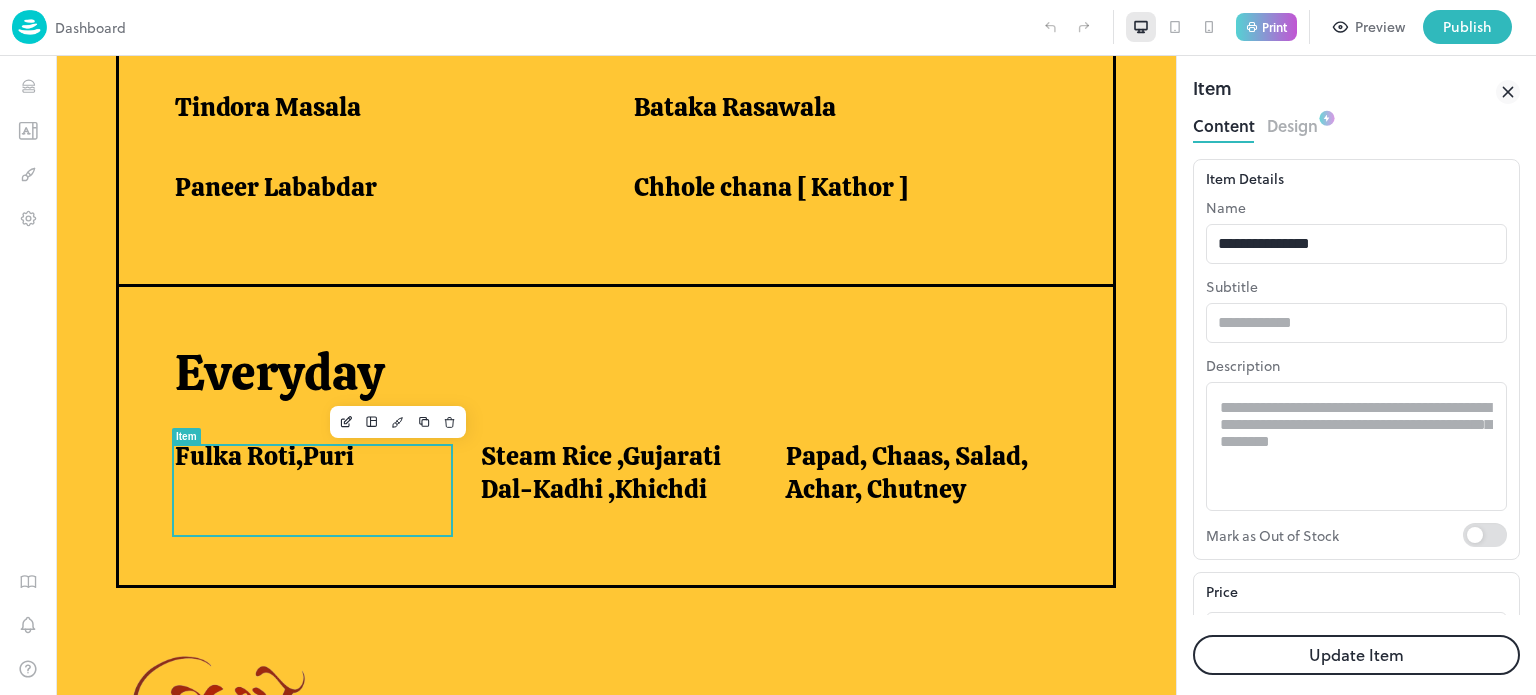 click on "**********" at bounding box center (1356, 372) 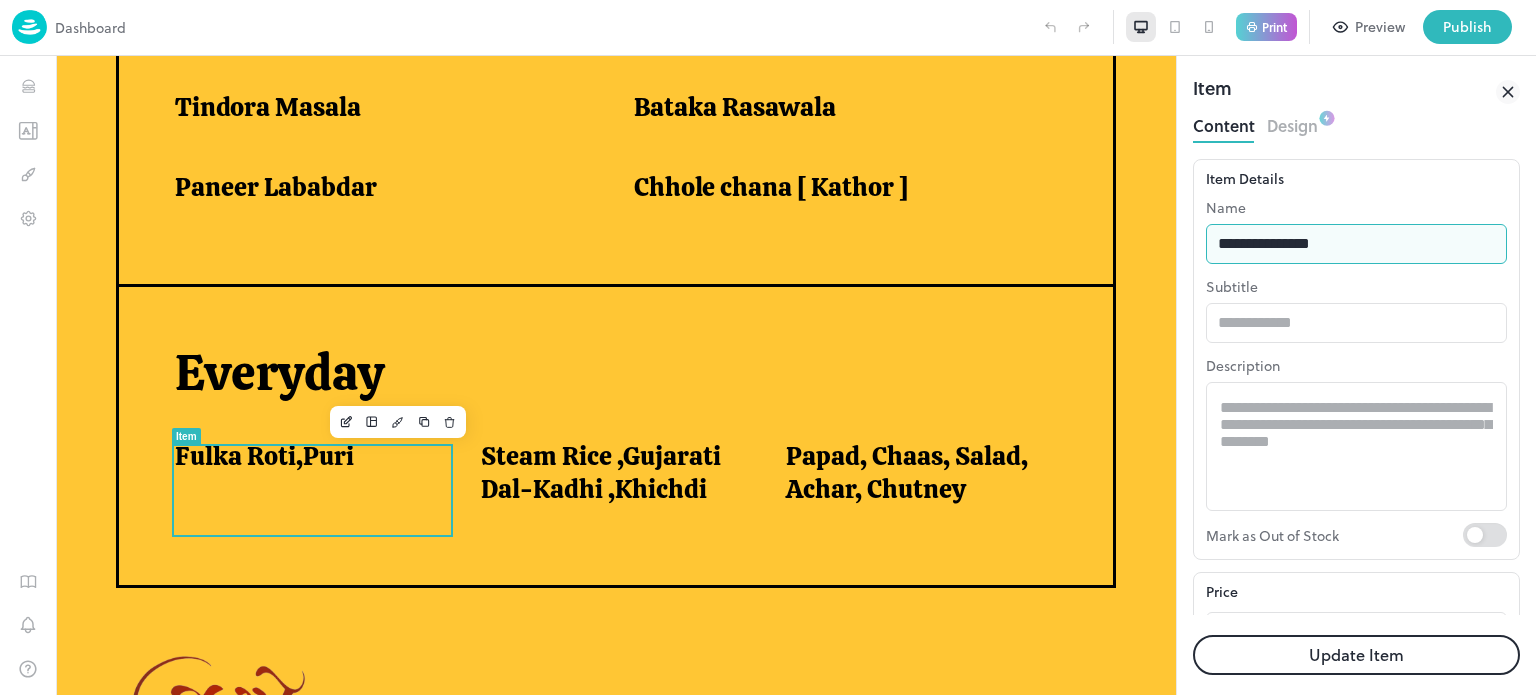 click on "**********" at bounding box center [1356, 244] 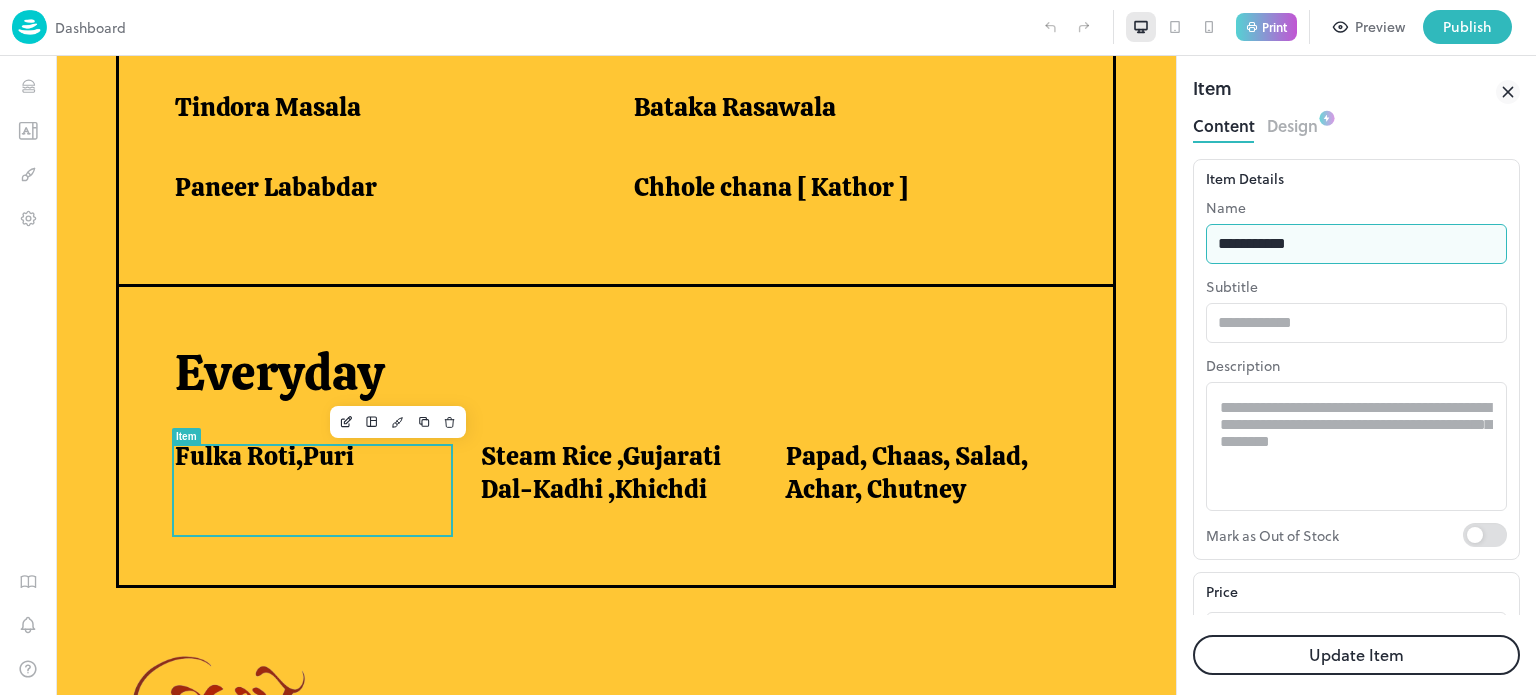 type on "**********" 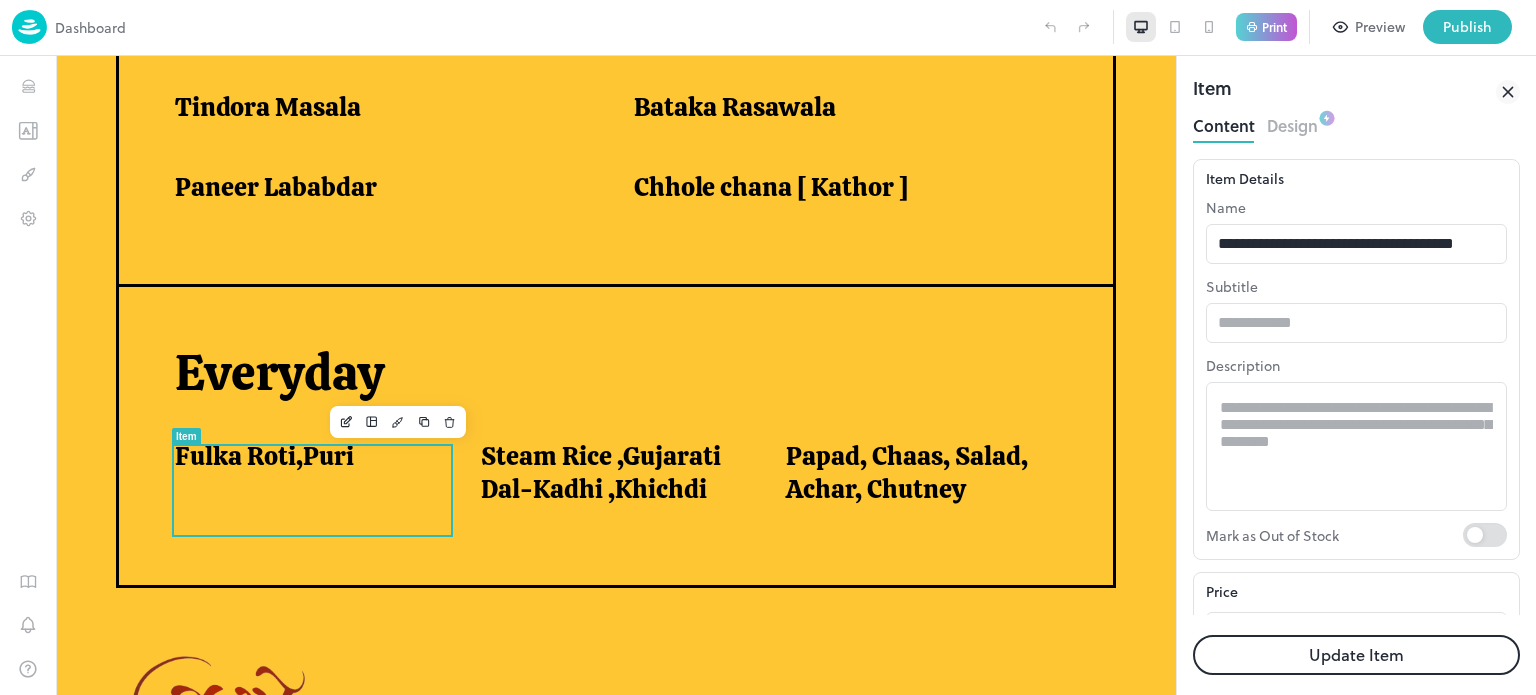 click on "Update Item" at bounding box center [1356, 655] 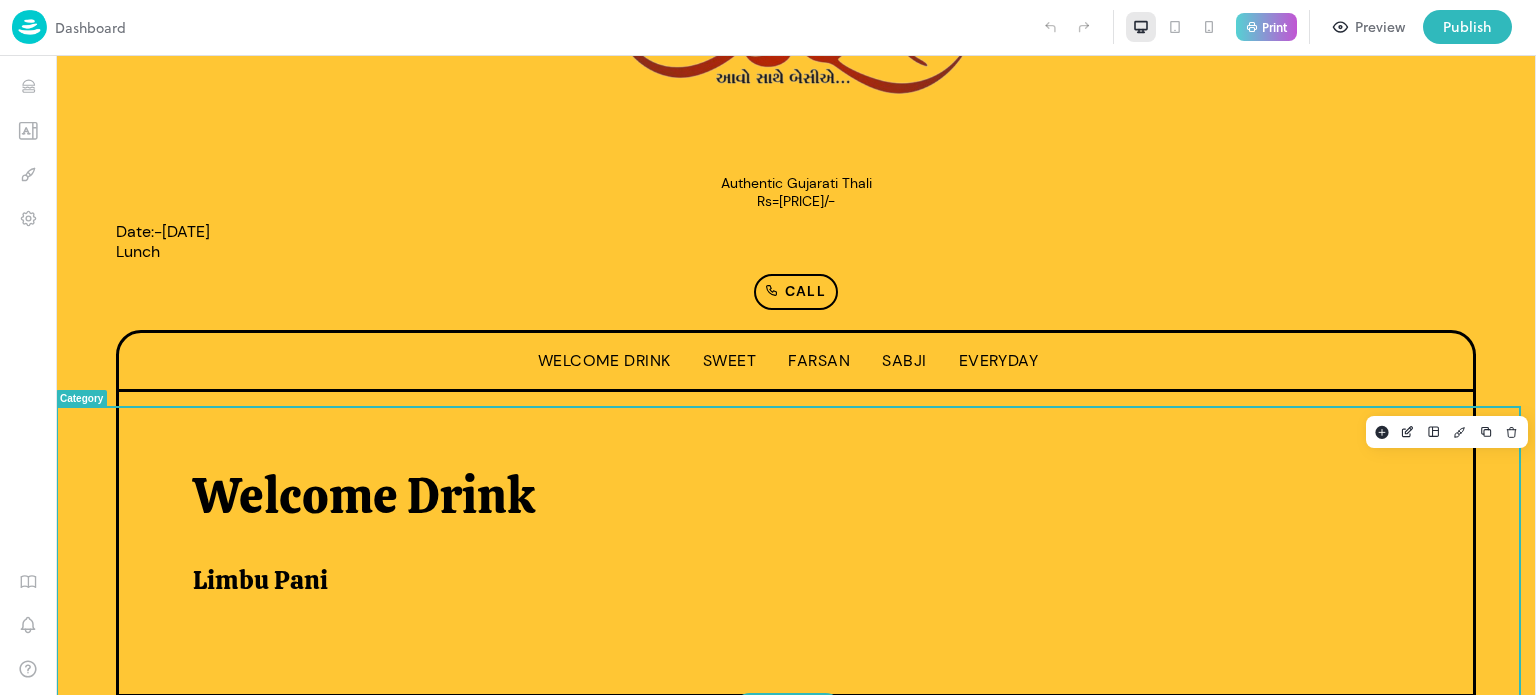 scroll, scrollTop: 0, scrollLeft: 0, axis: both 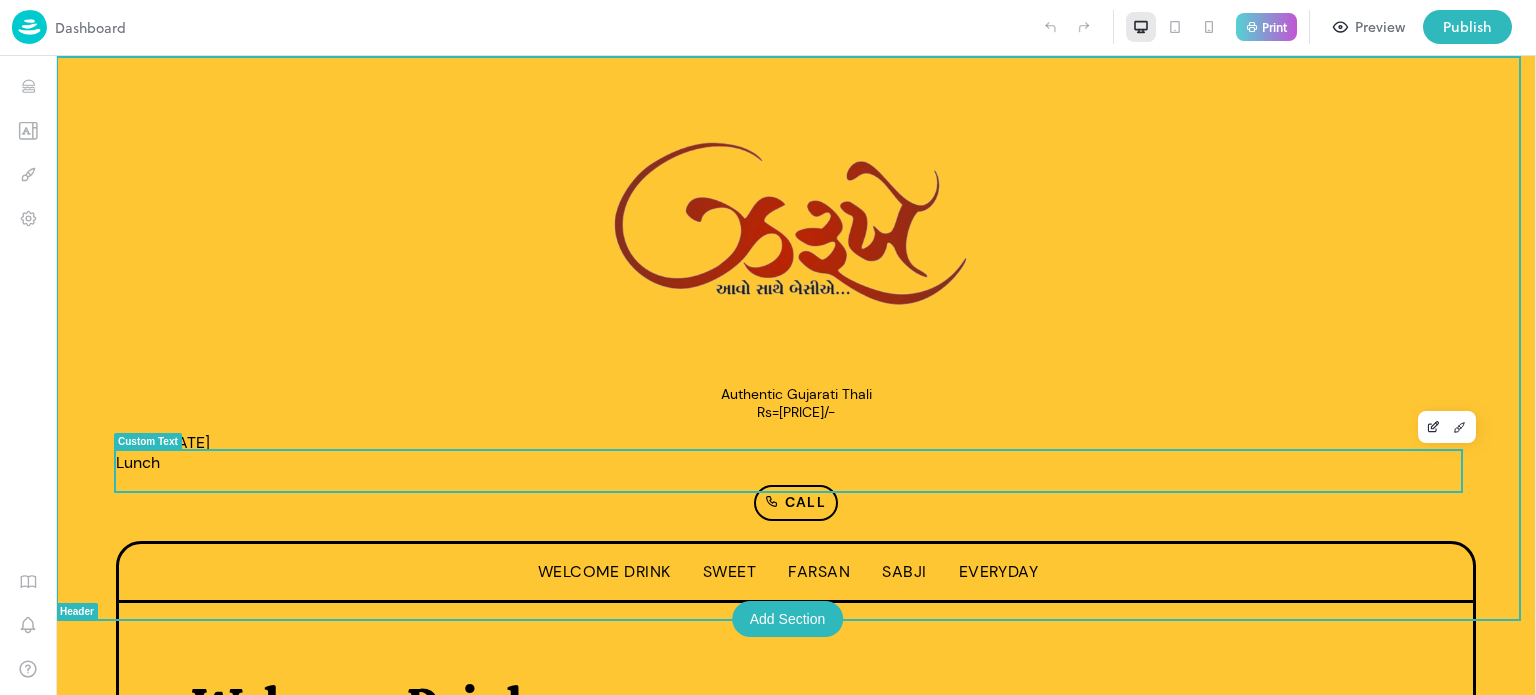 click on "Date:-[DATE]
Lunch" at bounding box center [796, 453] 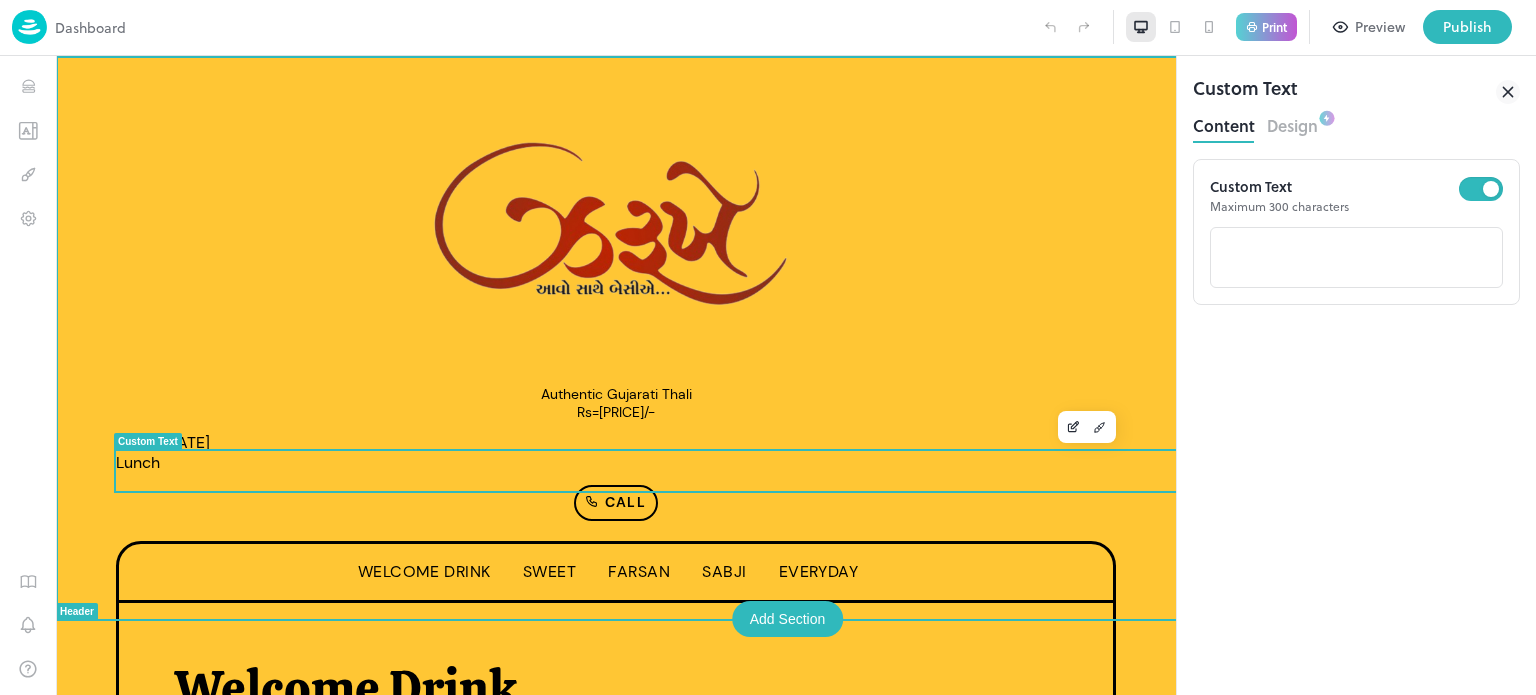 scroll, scrollTop: 0, scrollLeft: 0, axis: both 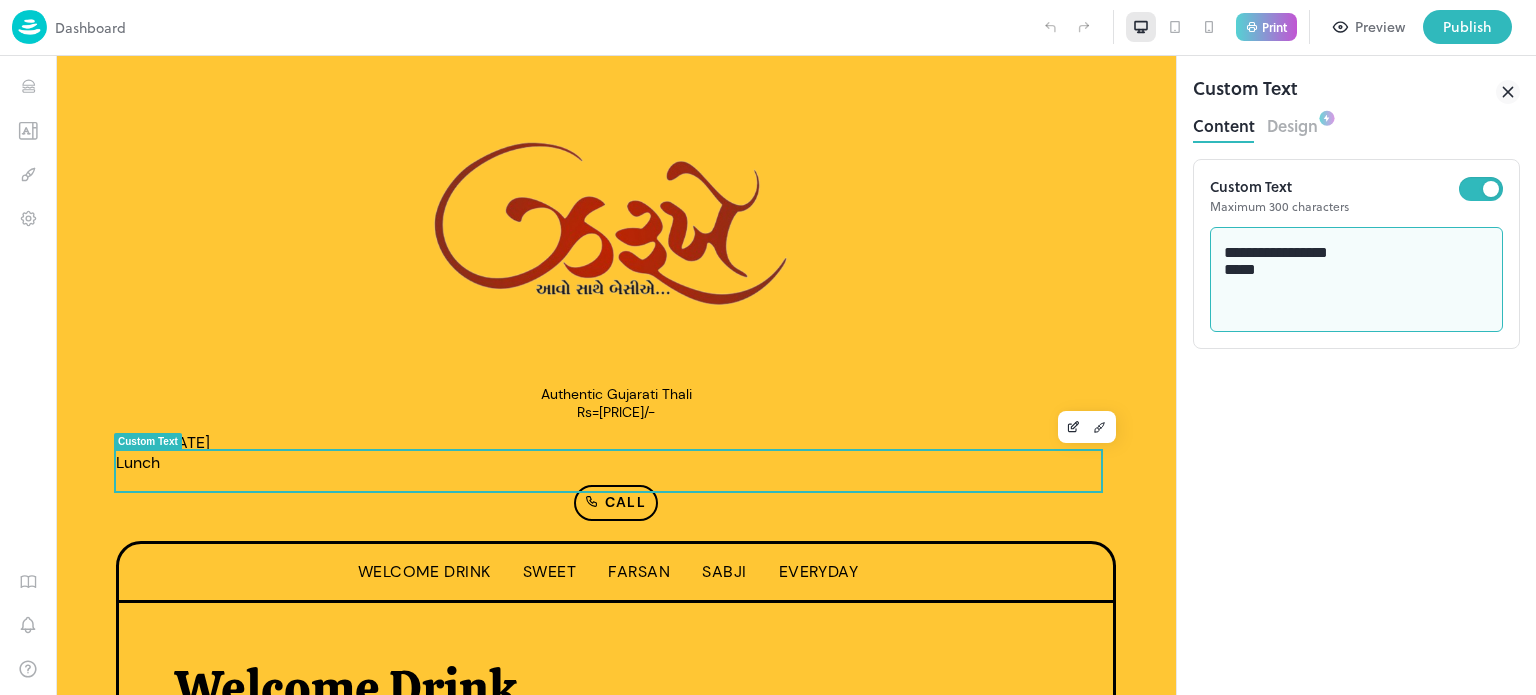 click on "**********" at bounding box center [1357, 280] 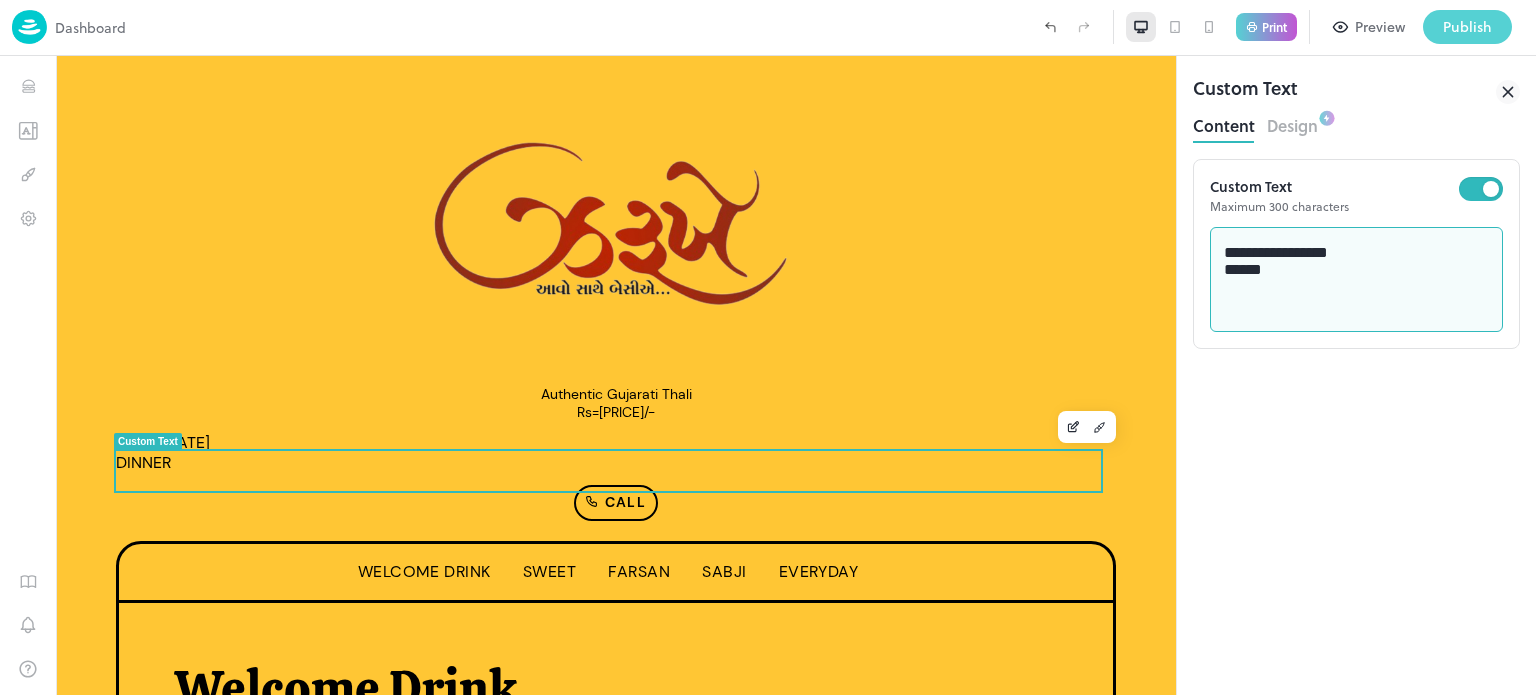 type on "**********" 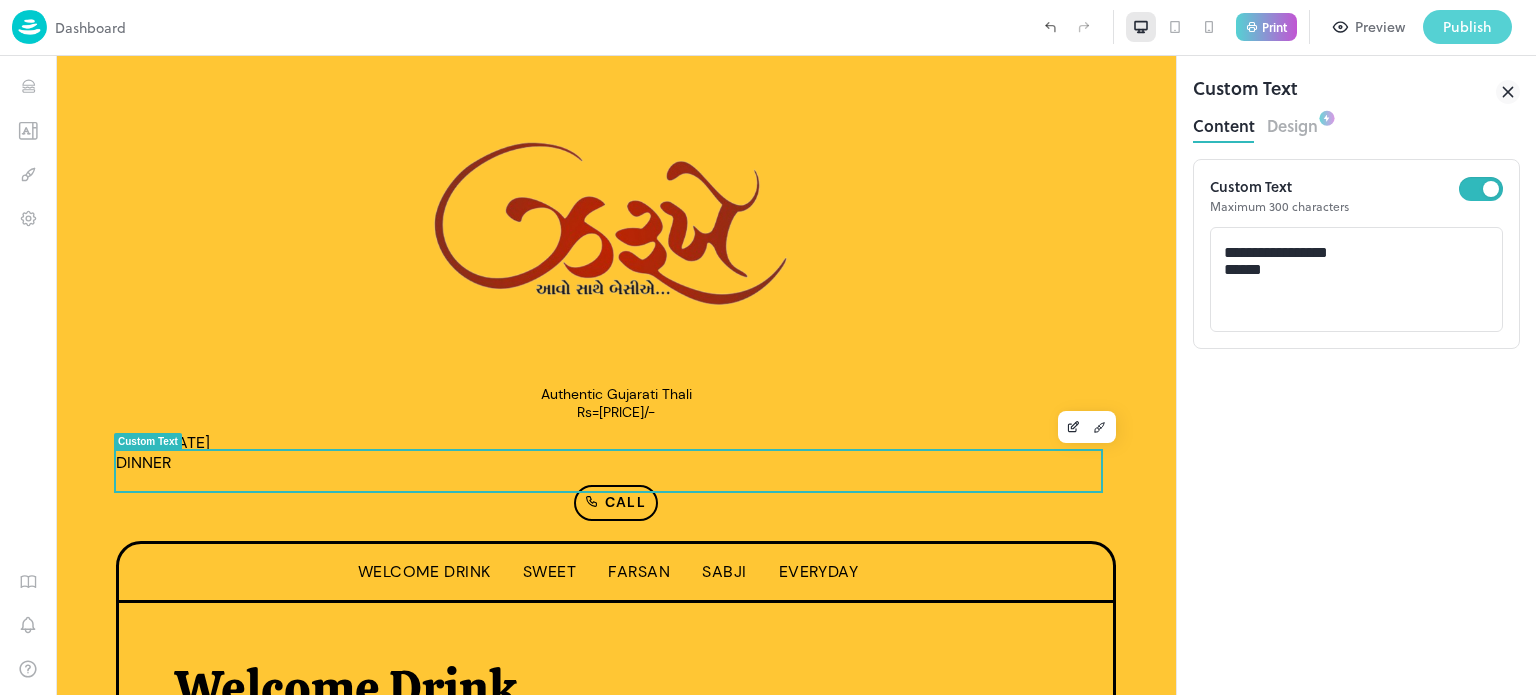 click on "Publish" at bounding box center (1467, 27) 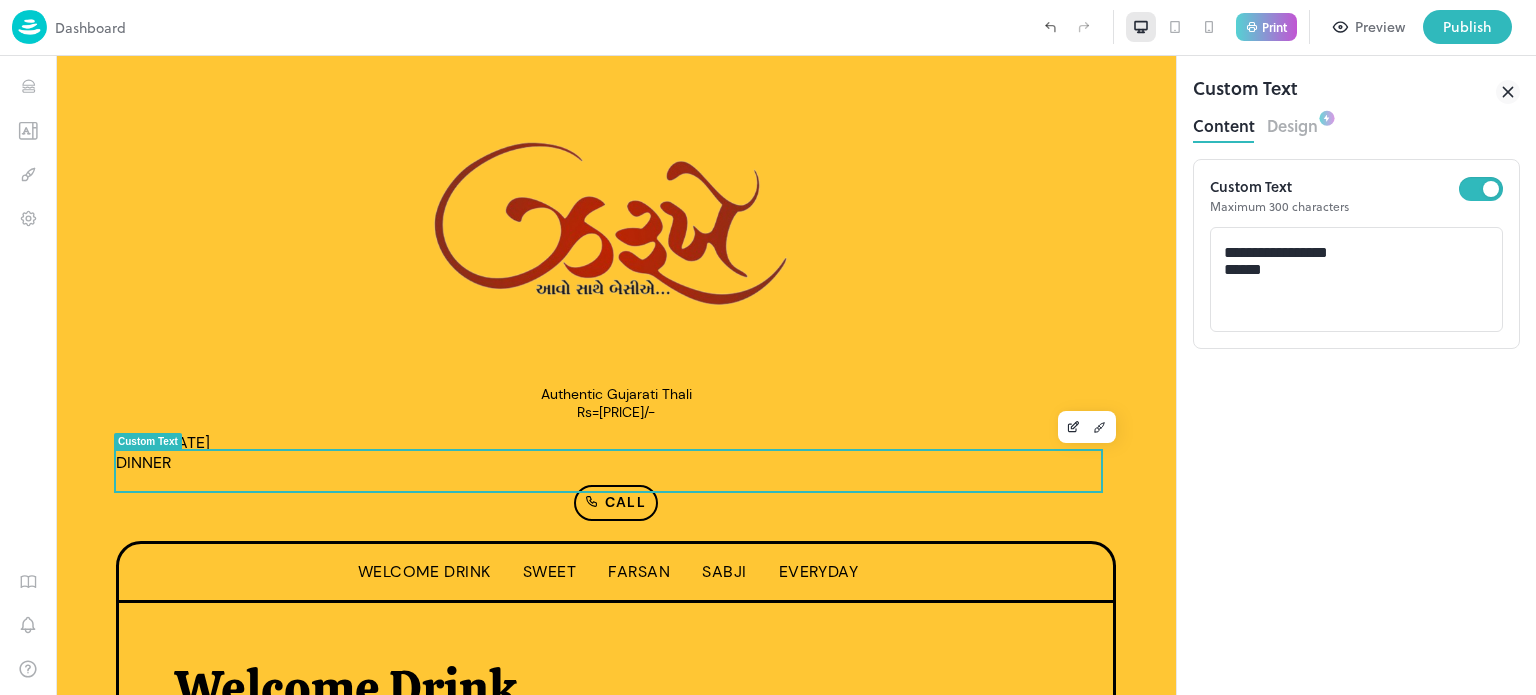 click at bounding box center (768, 695) 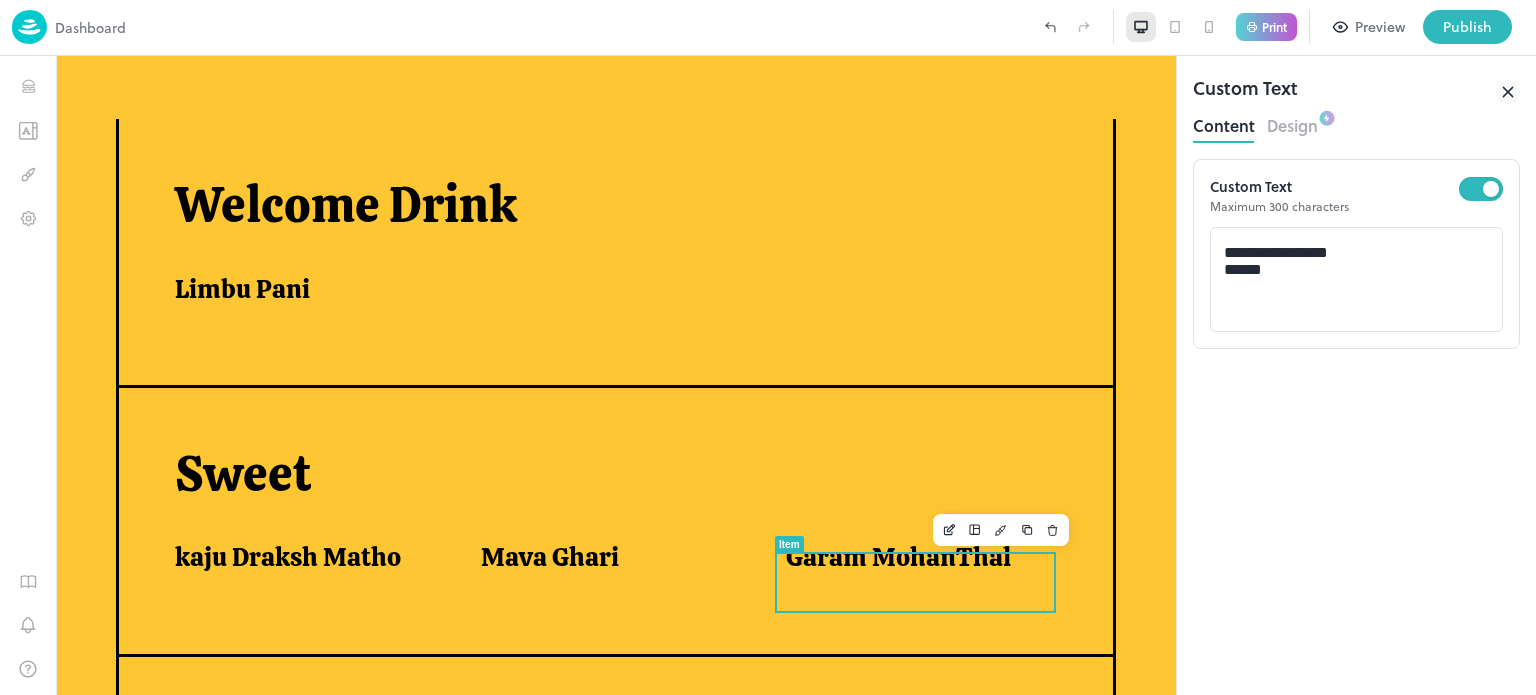 scroll, scrollTop: 0, scrollLeft: 0, axis: both 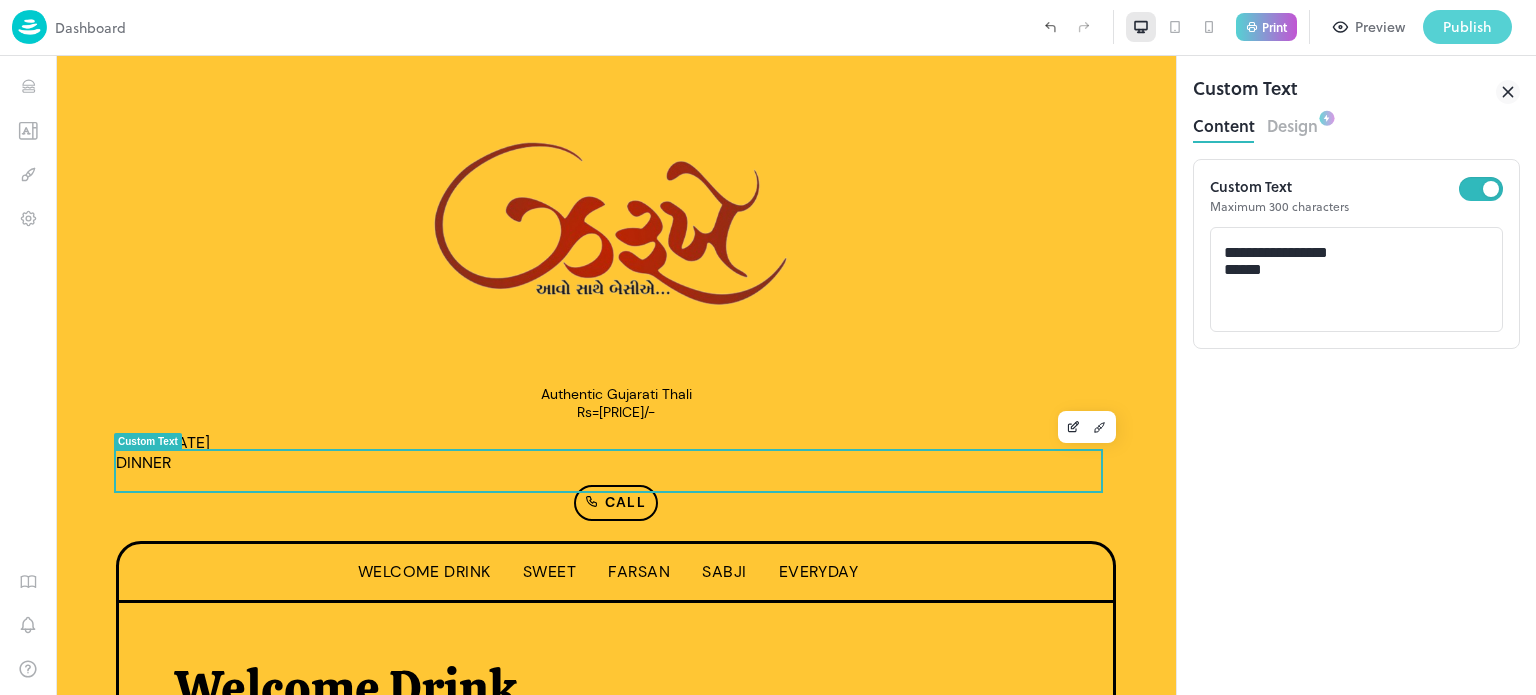 click on "Publish" at bounding box center (1467, 27) 